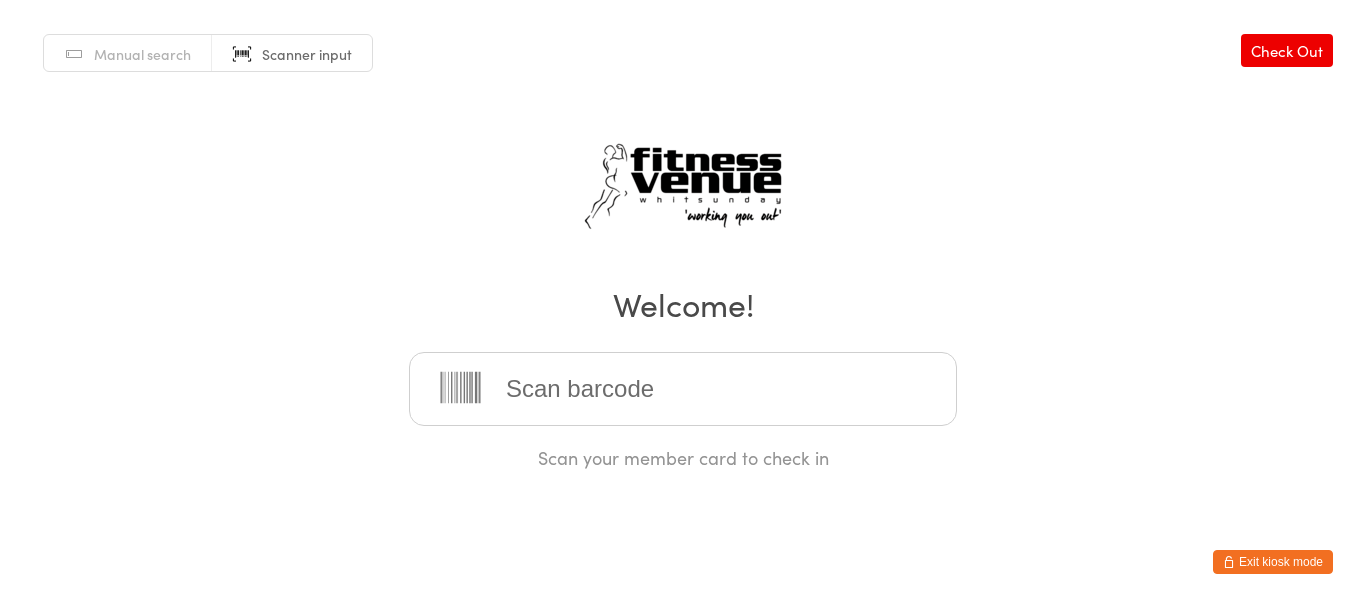 scroll, scrollTop: 0, scrollLeft: 0, axis: both 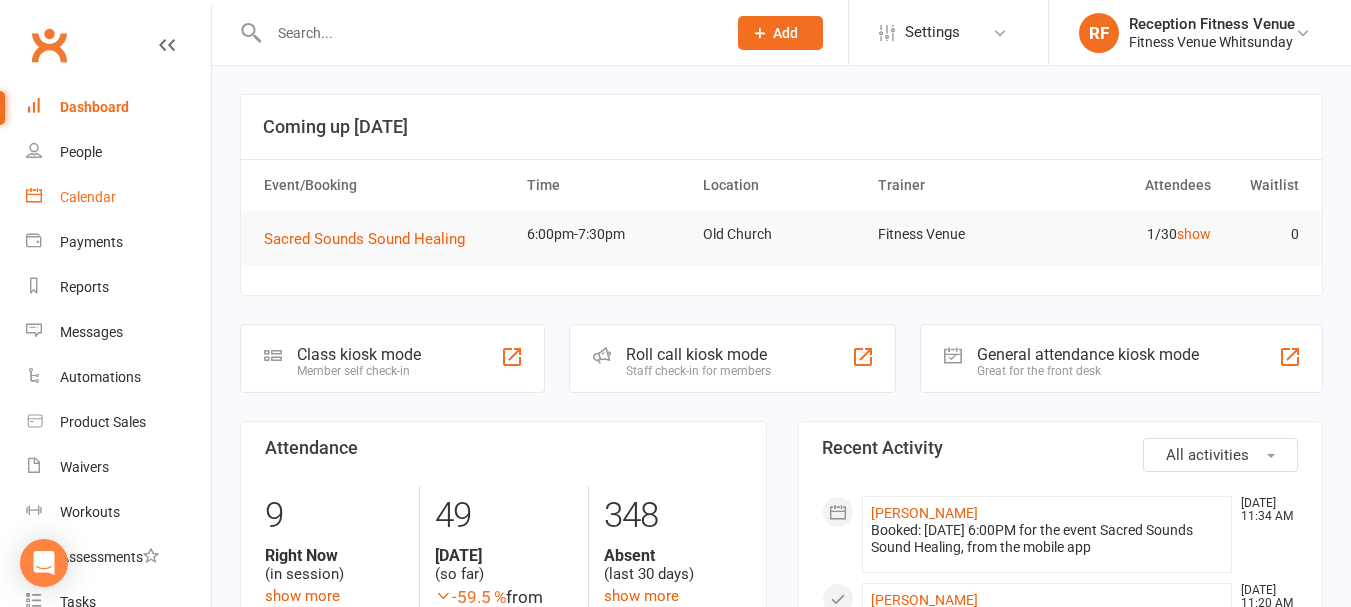 click on "Calendar" at bounding box center (88, 197) 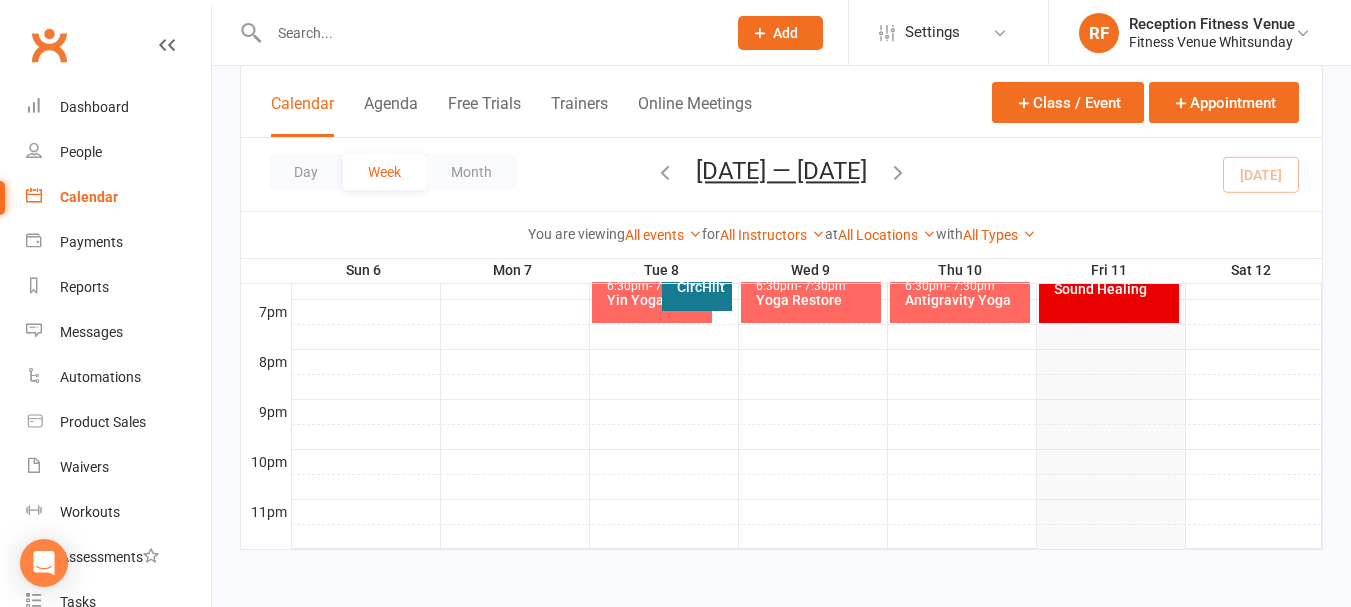scroll, scrollTop: 857, scrollLeft: 0, axis: vertical 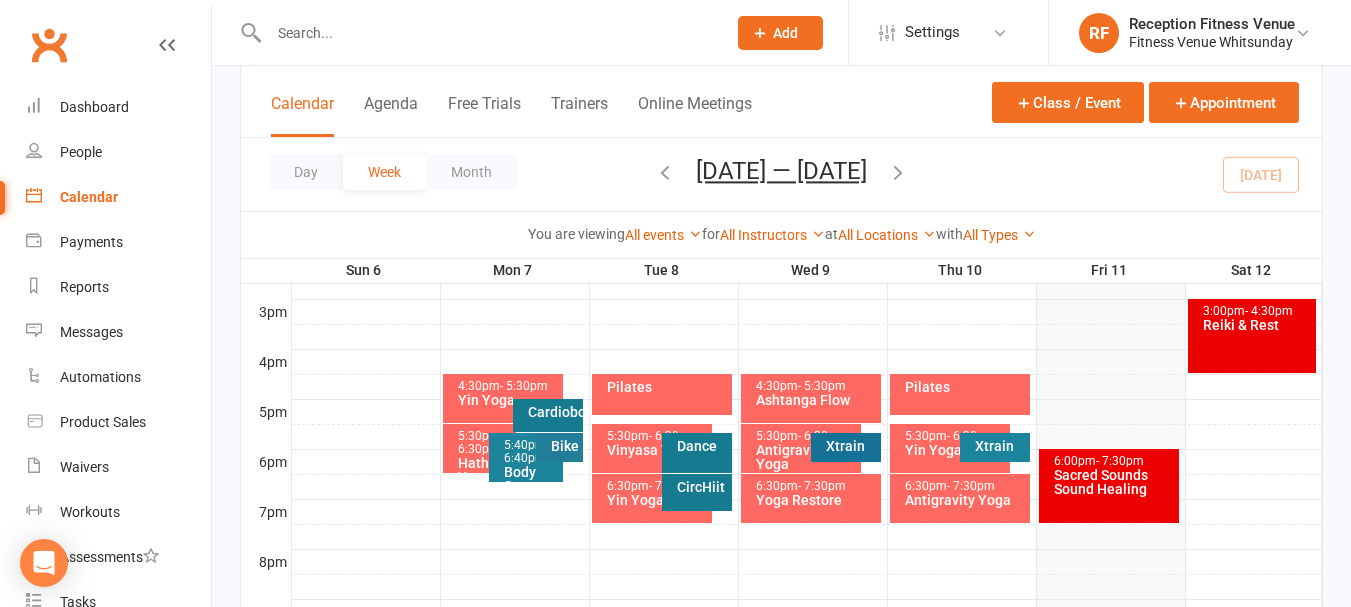 click on "Sacred Sounds Sound Healing" at bounding box center (1114, 482) 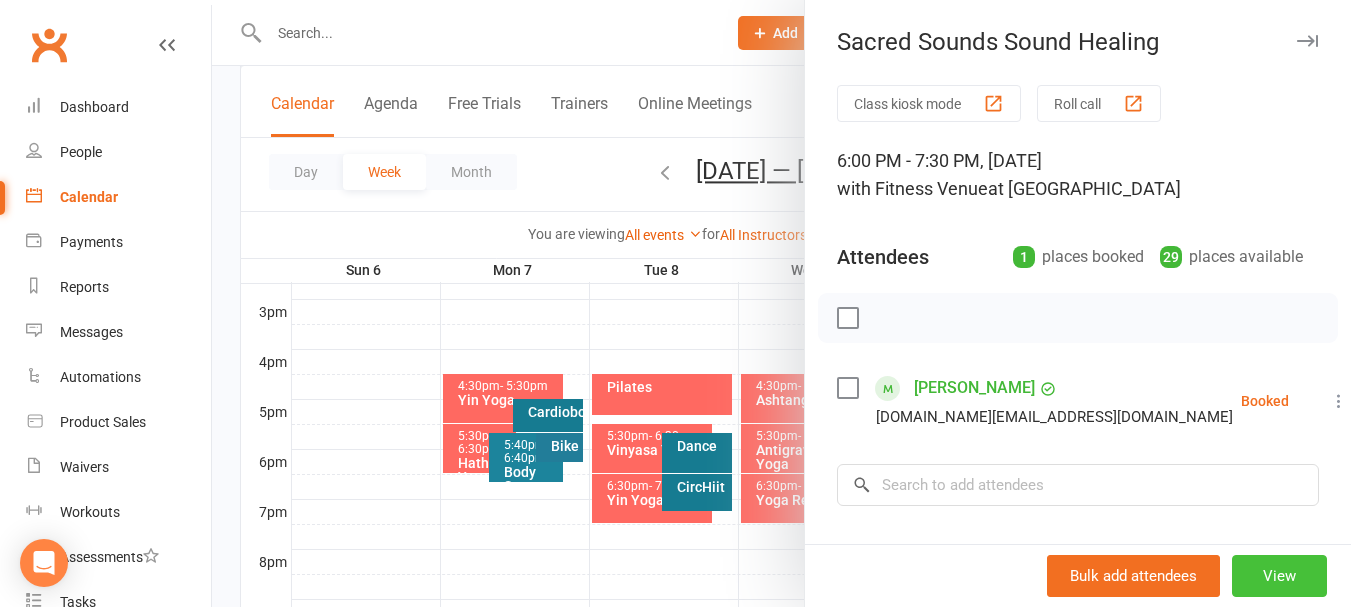 click on "View" at bounding box center [1279, 576] 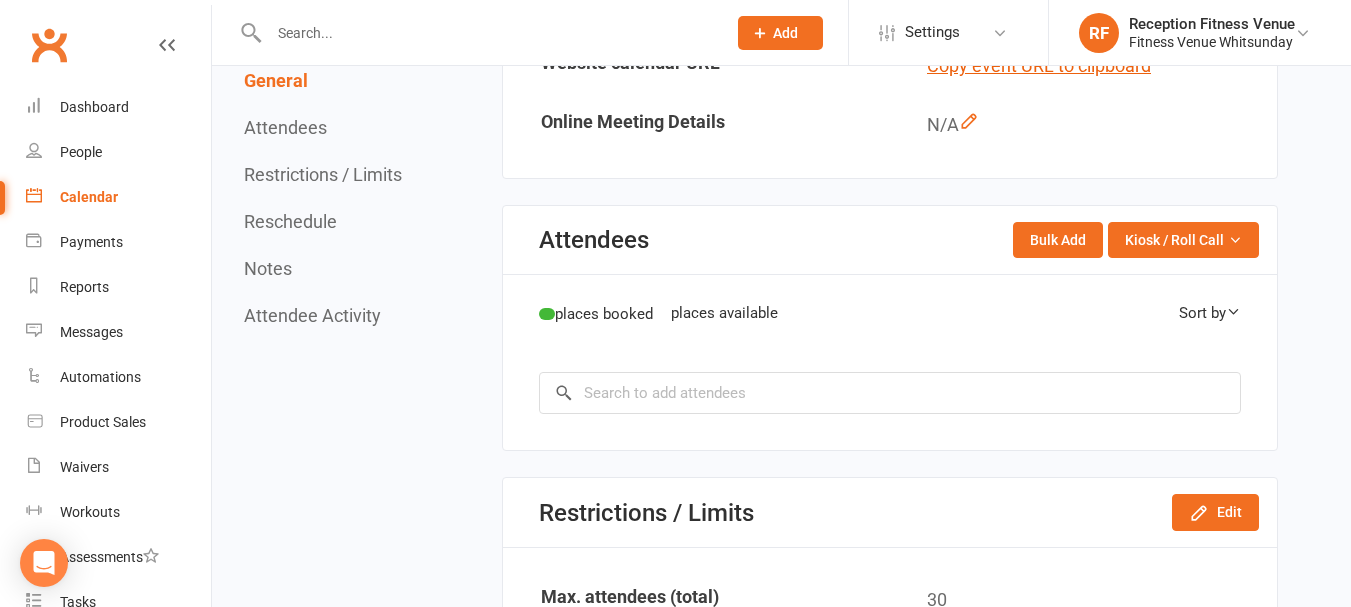 scroll, scrollTop: 0, scrollLeft: 0, axis: both 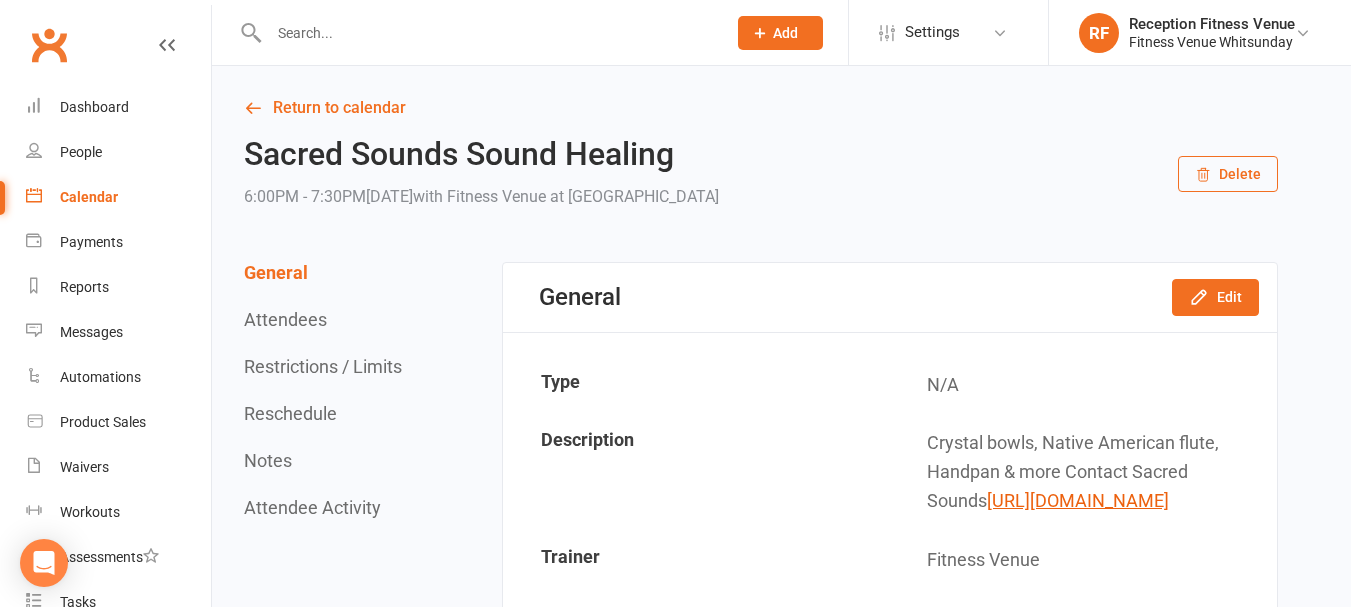 drag, startPoint x: 1201, startPoint y: 176, endPoint x: 756, endPoint y: 71, distance: 457.21985 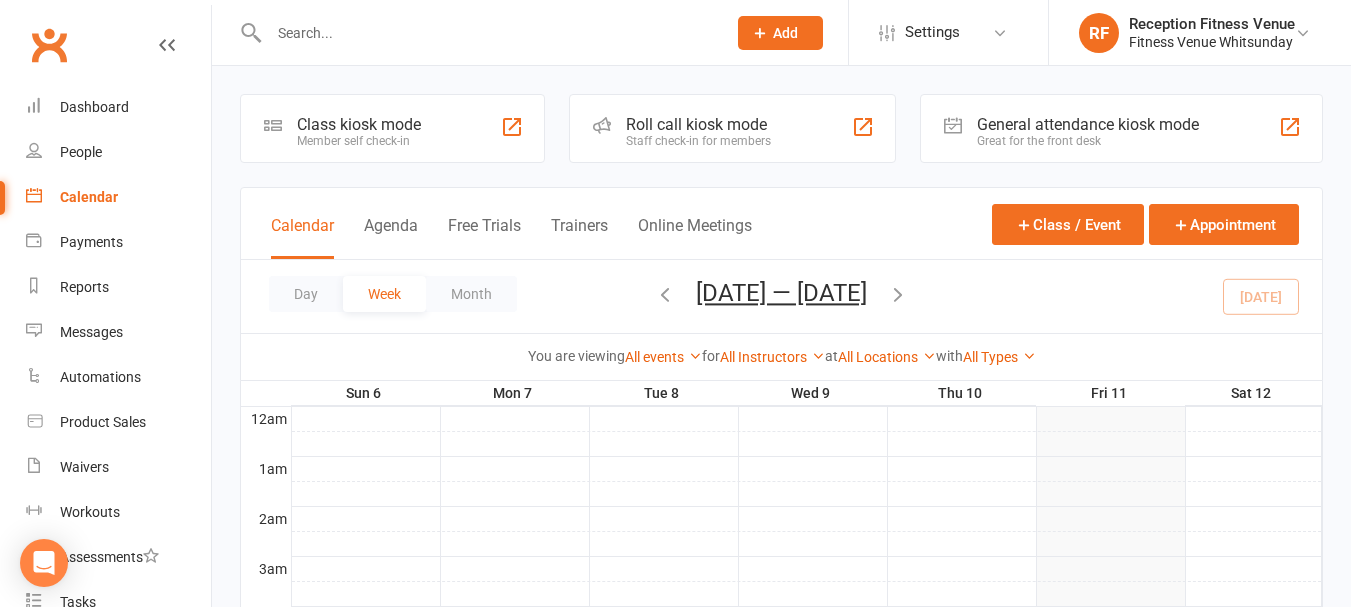 click at bounding box center [476, 32] 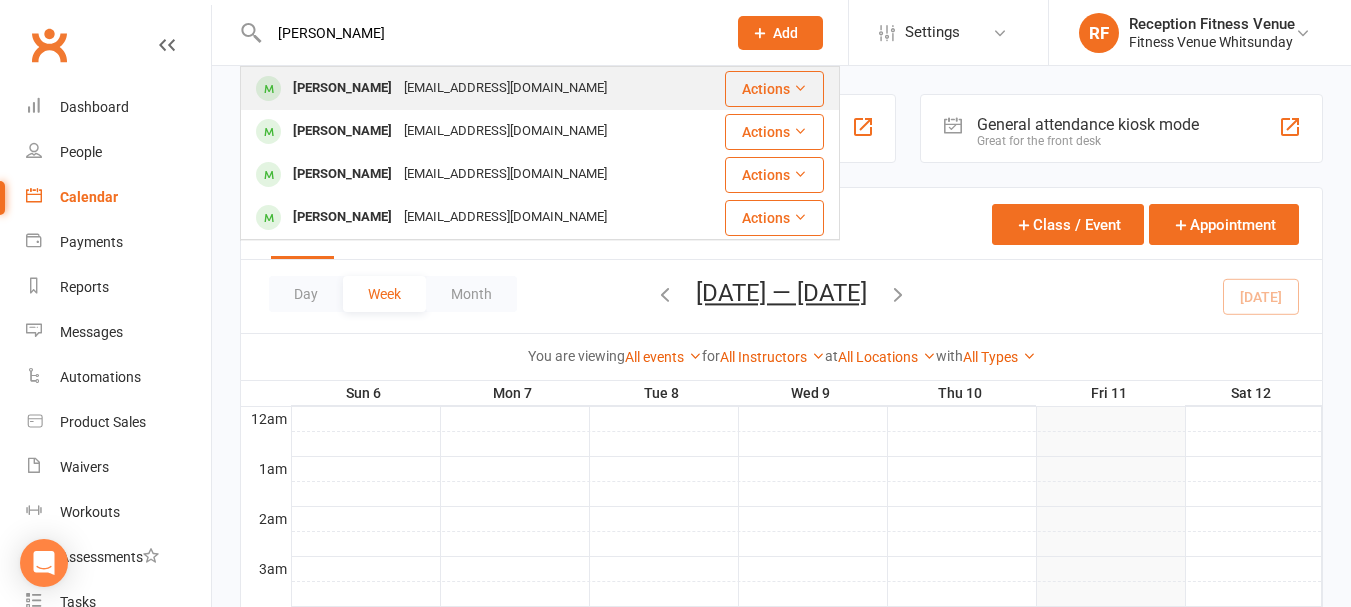 type on "hawkins" 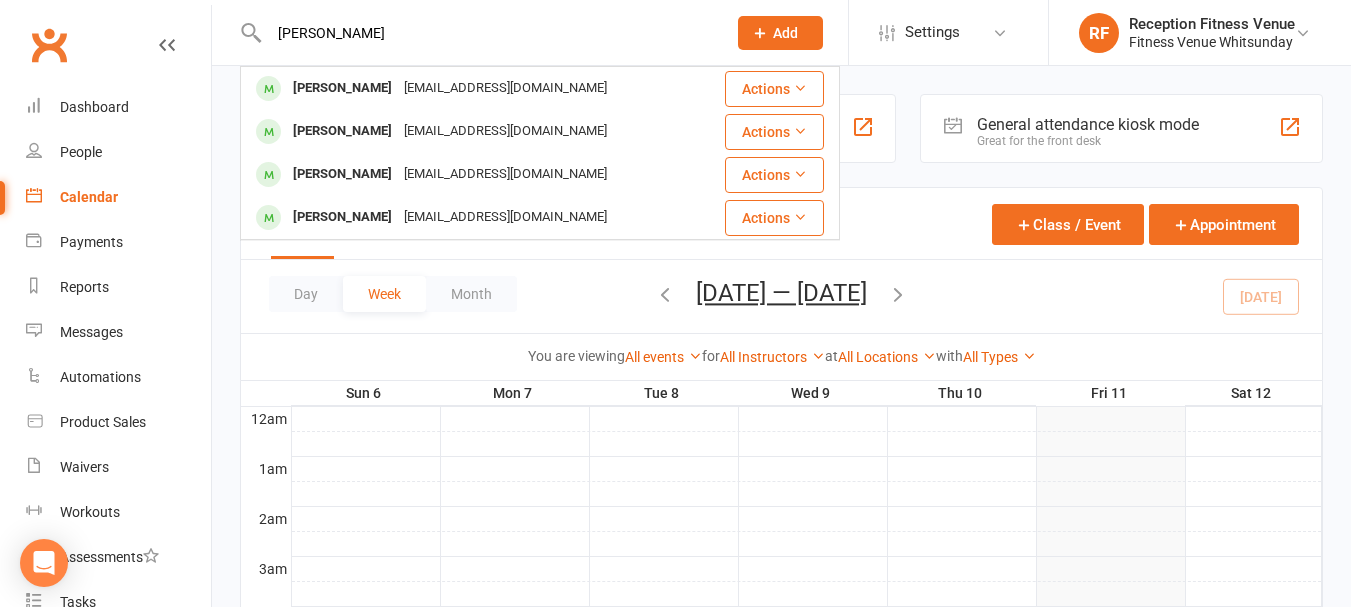 drag, startPoint x: 432, startPoint y: 87, endPoint x: 421, endPoint y: 71, distance: 19.416489 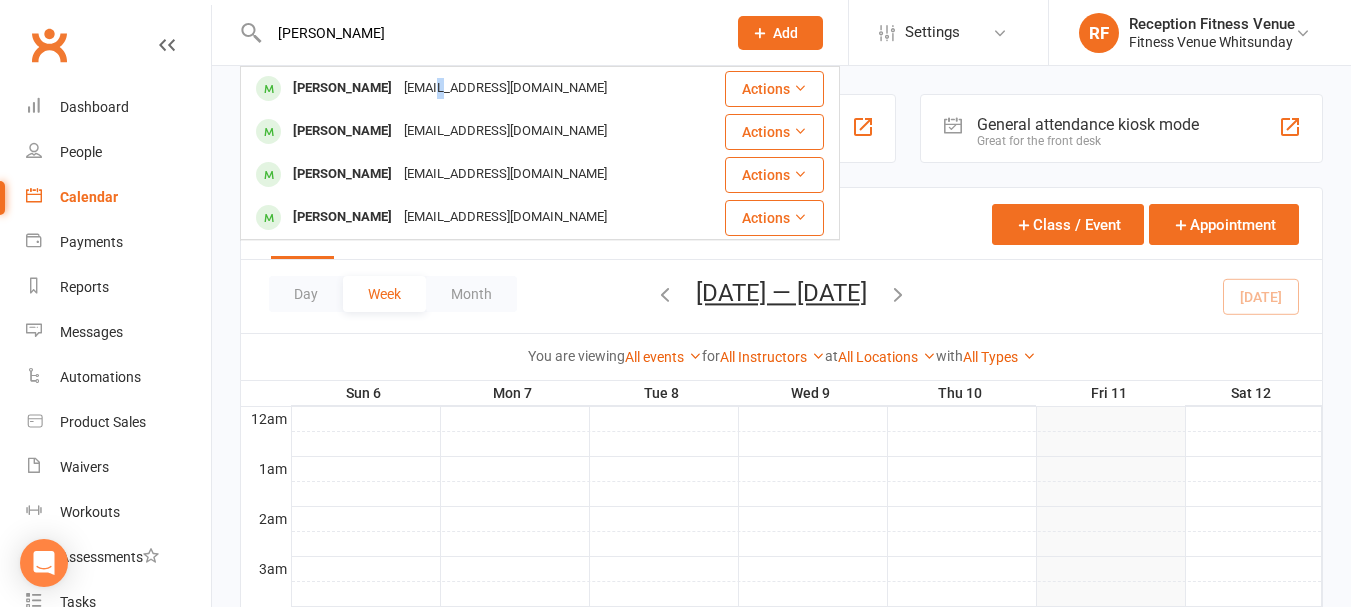 type 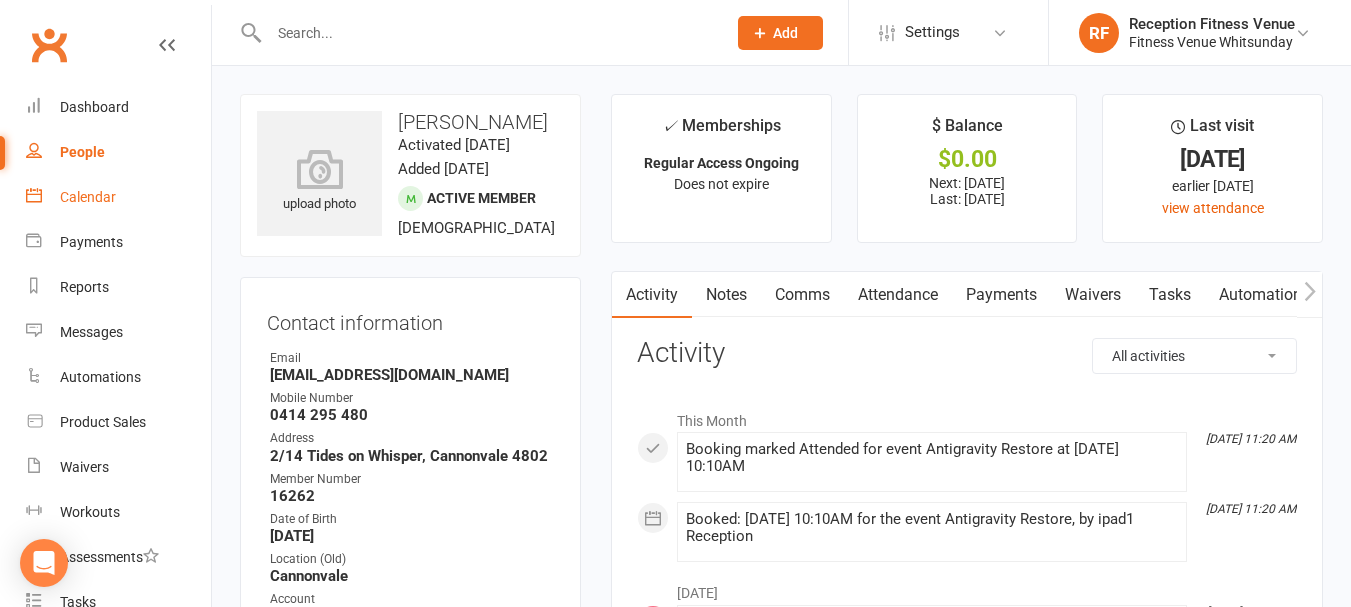 click on "Calendar" at bounding box center [88, 197] 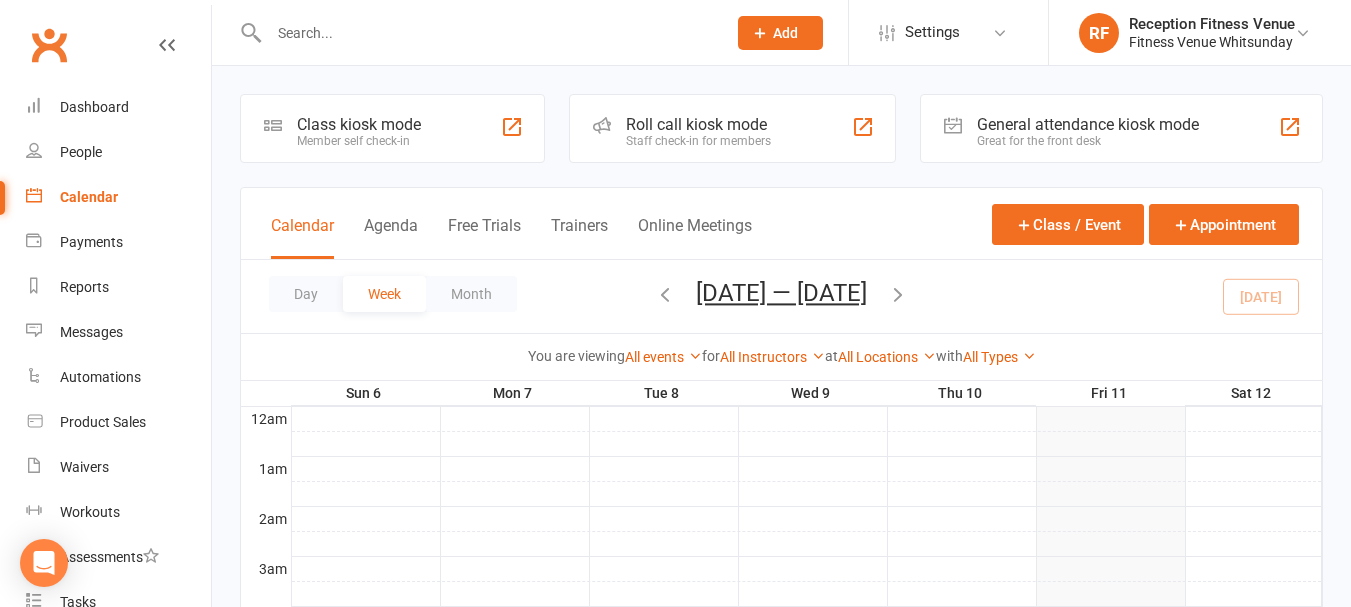 click on "Great for the front desk" at bounding box center [1088, 141] 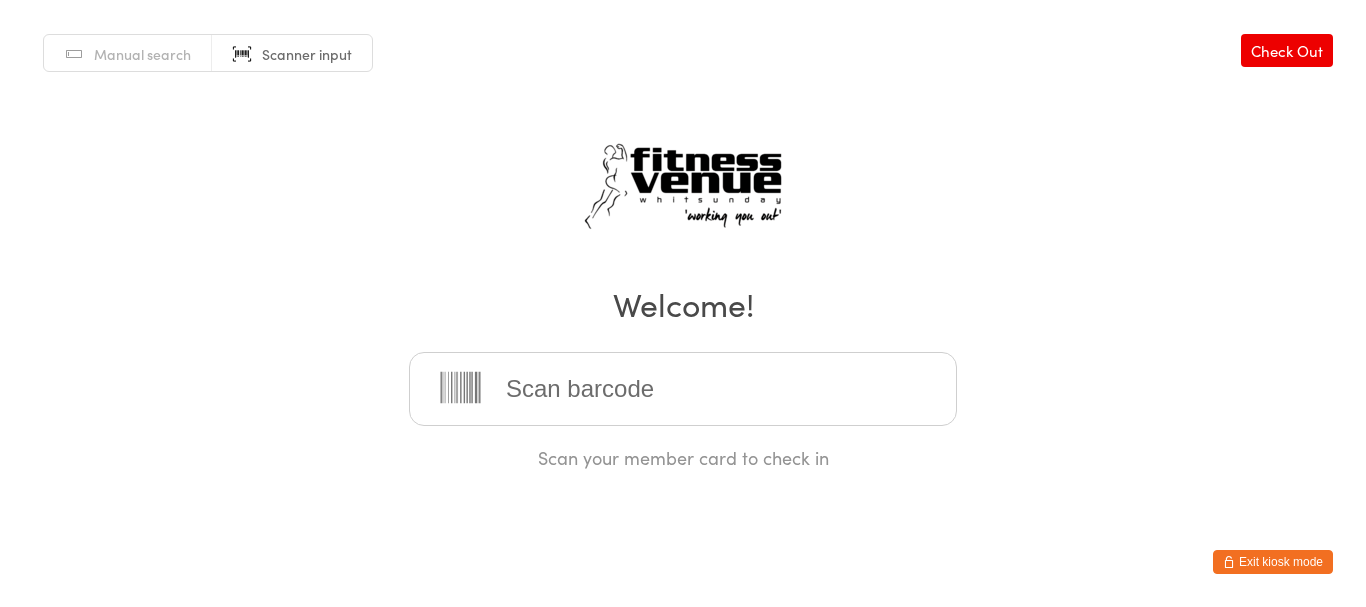 scroll, scrollTop: 0, scrollLeft: 0, axis: both 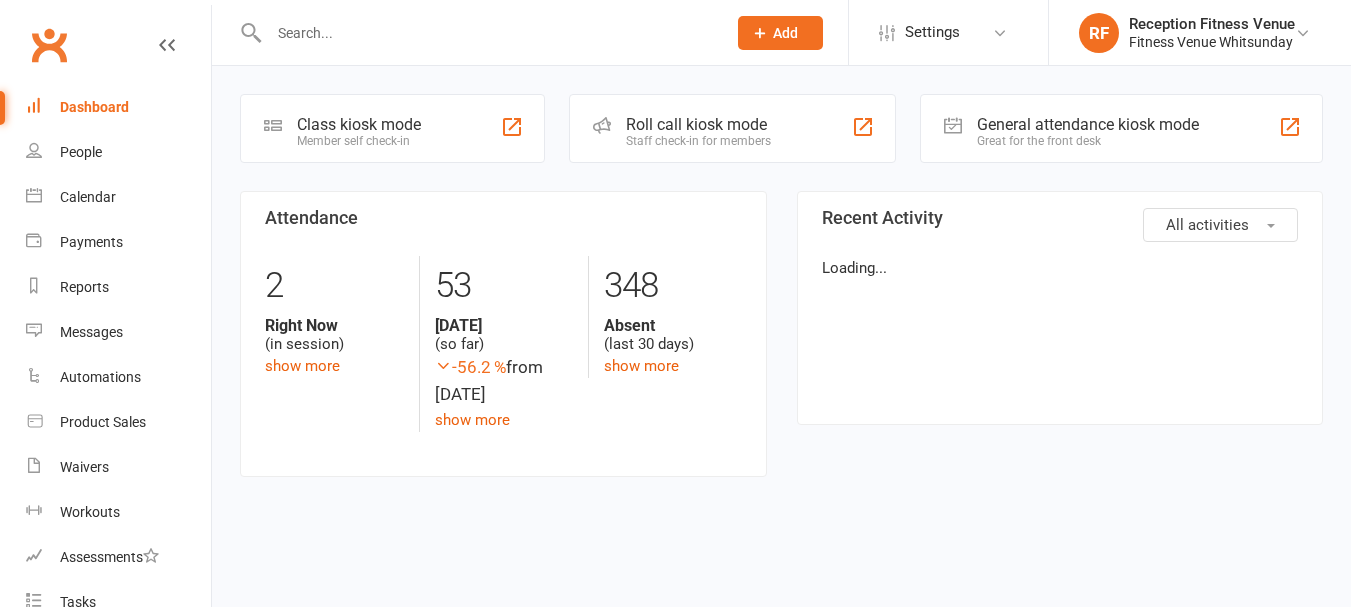 click at bounding box center [487, 33] 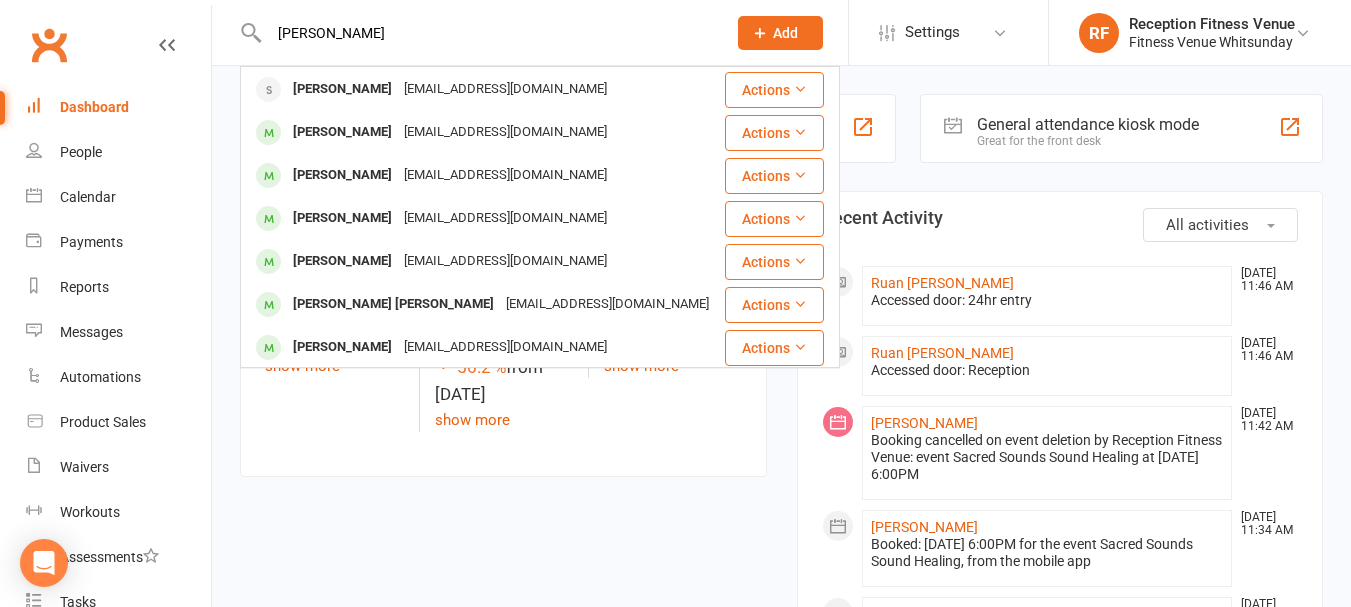 scroll, scrollTop: 474, scrollLeft: 0, axis: vertical 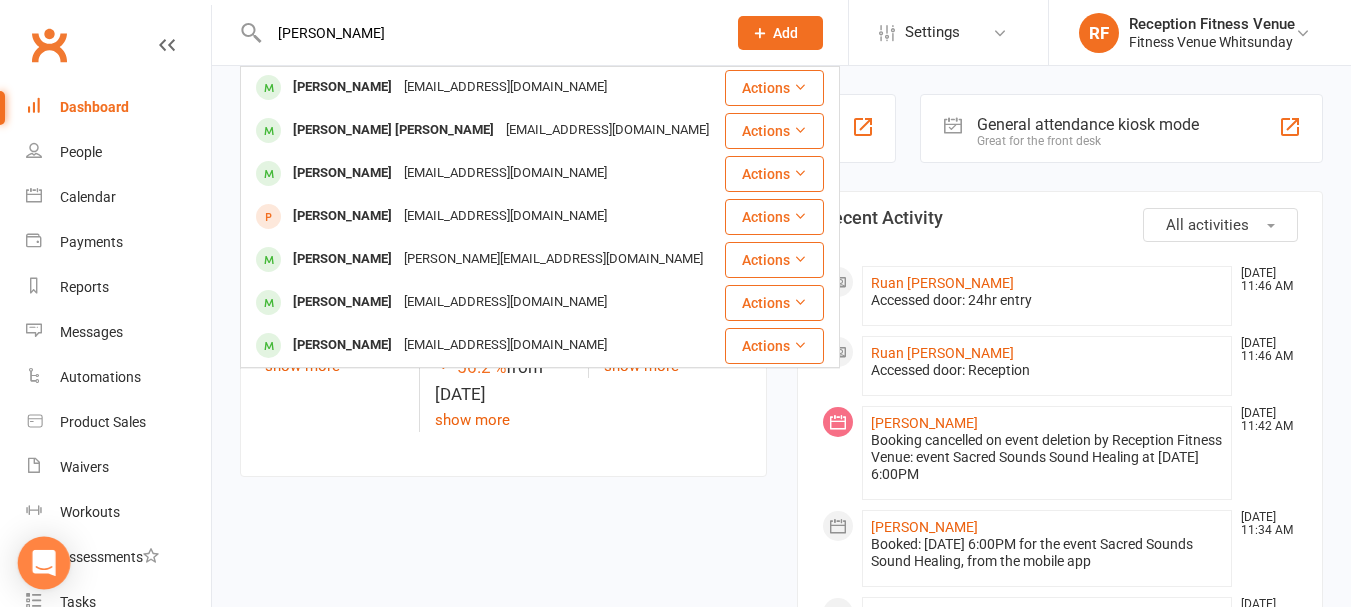 type on "josh" 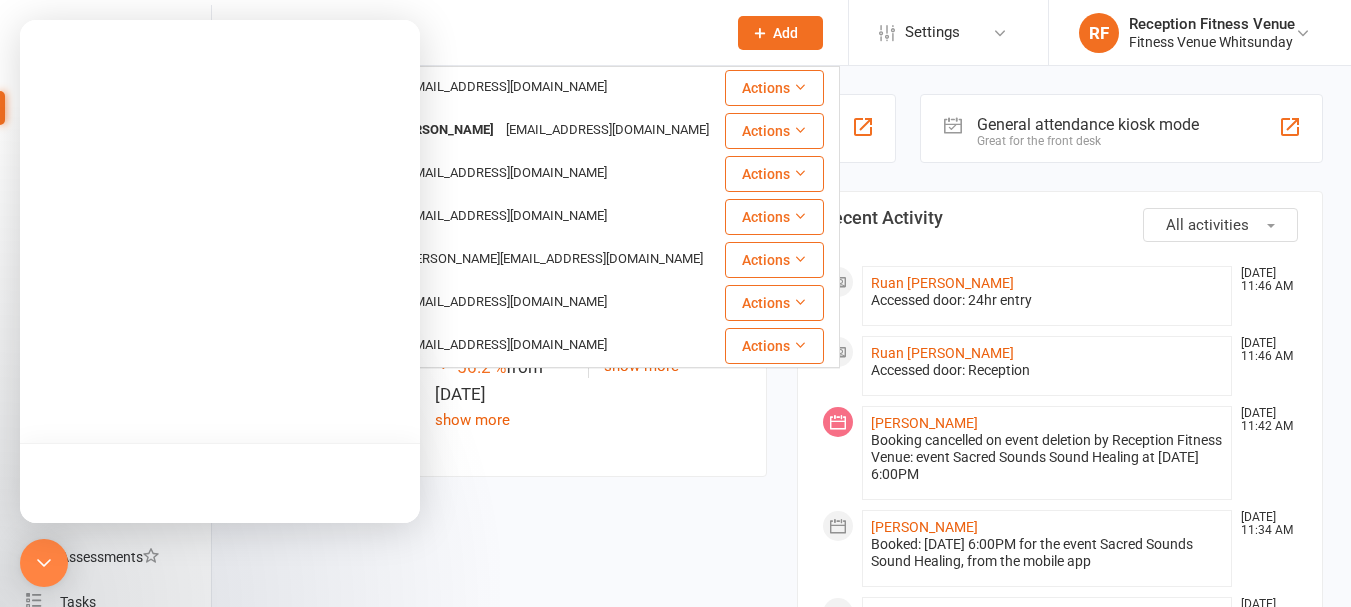 type 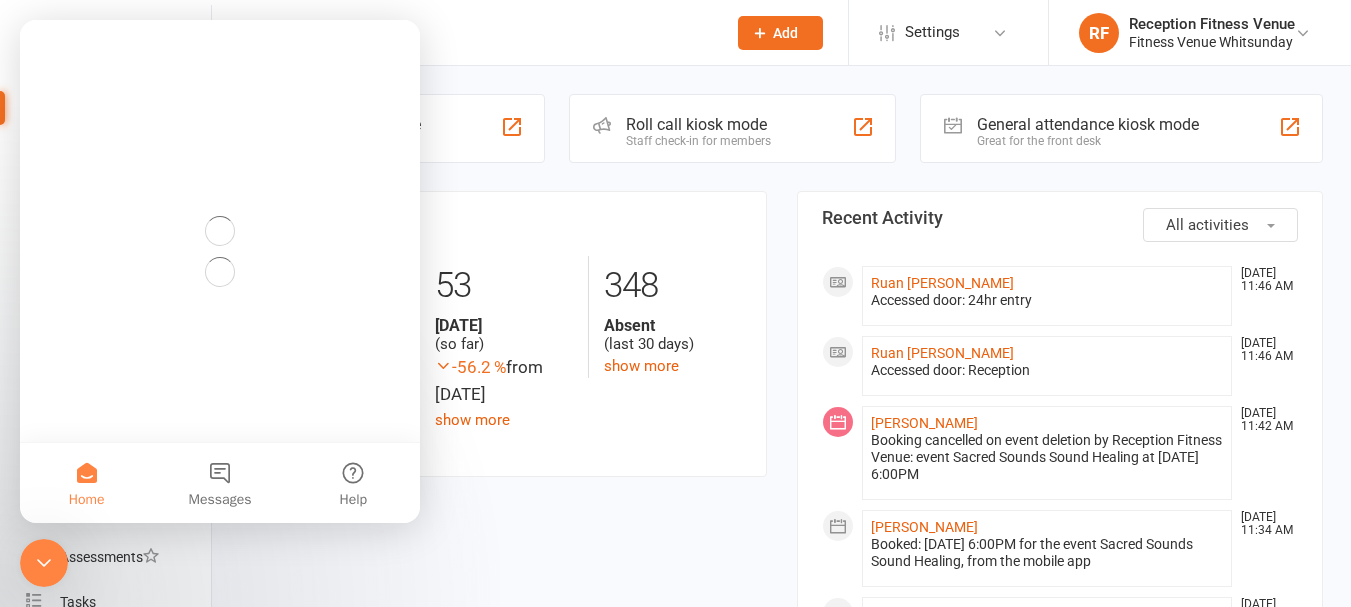 scroll, scrollTop: 0, scrollLeft: 0, axis: both 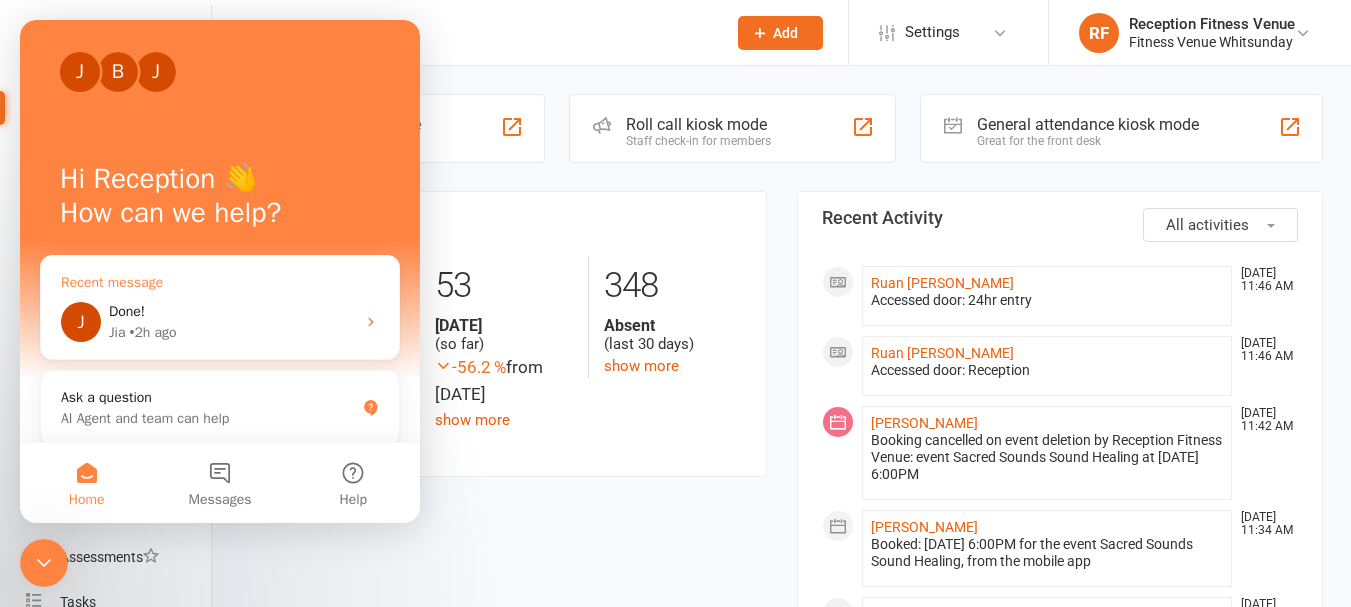 click on "Done!" at bounding box center (232, 311) 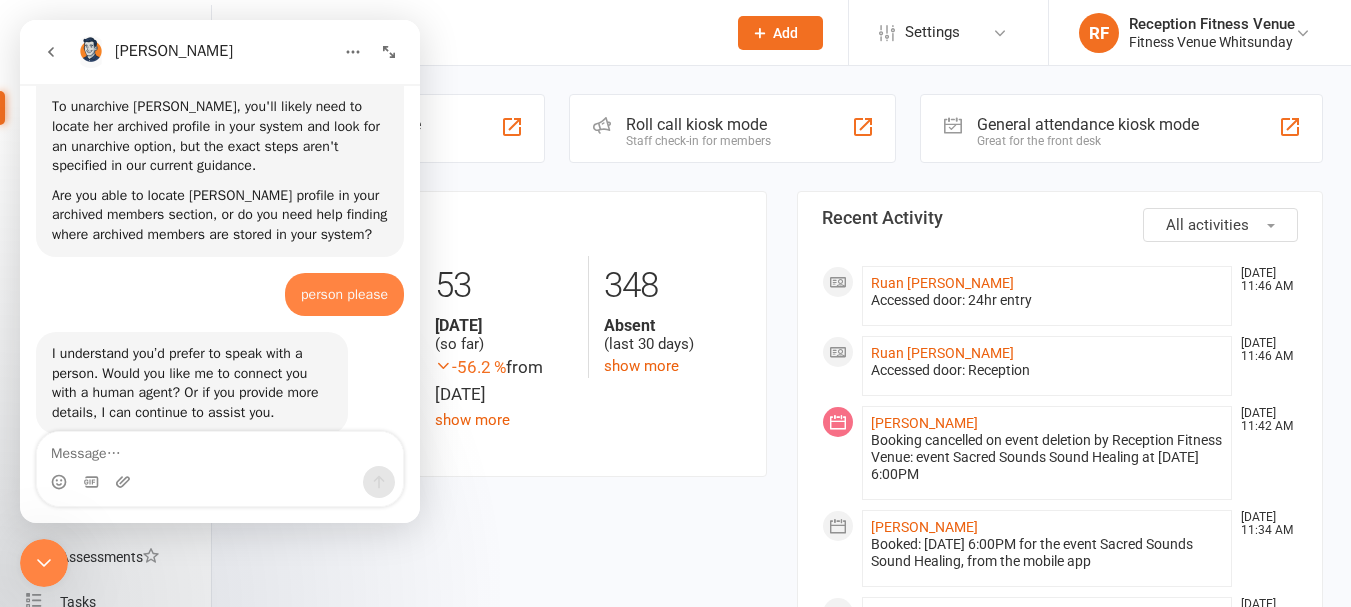 scroll, scrollTop: 440, scrollLeft: 0, axis: vertical 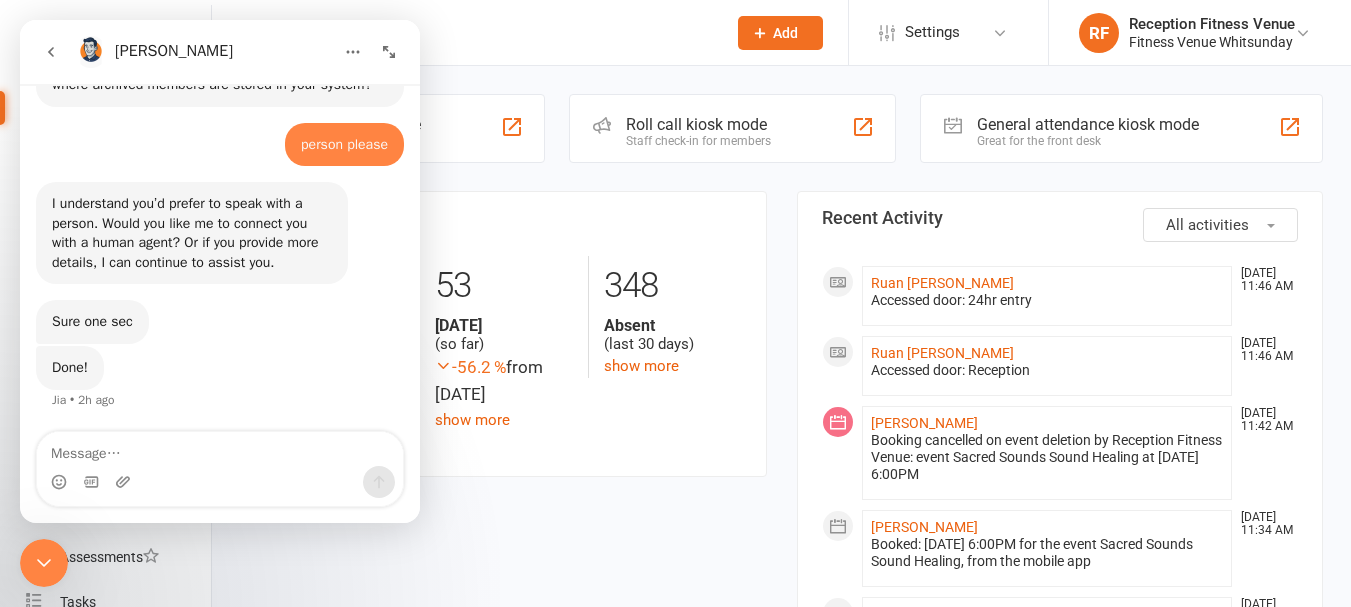 click at bounding box center [220, 449] 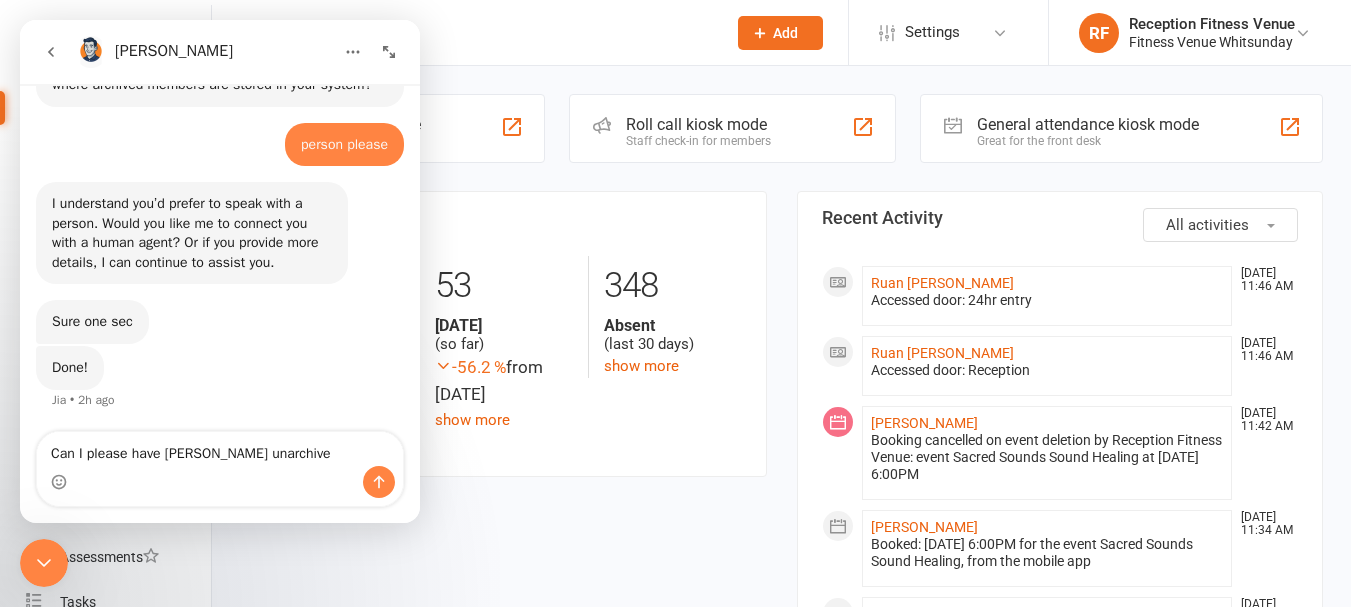 type on "Can I please have Josh Clark unarchived" 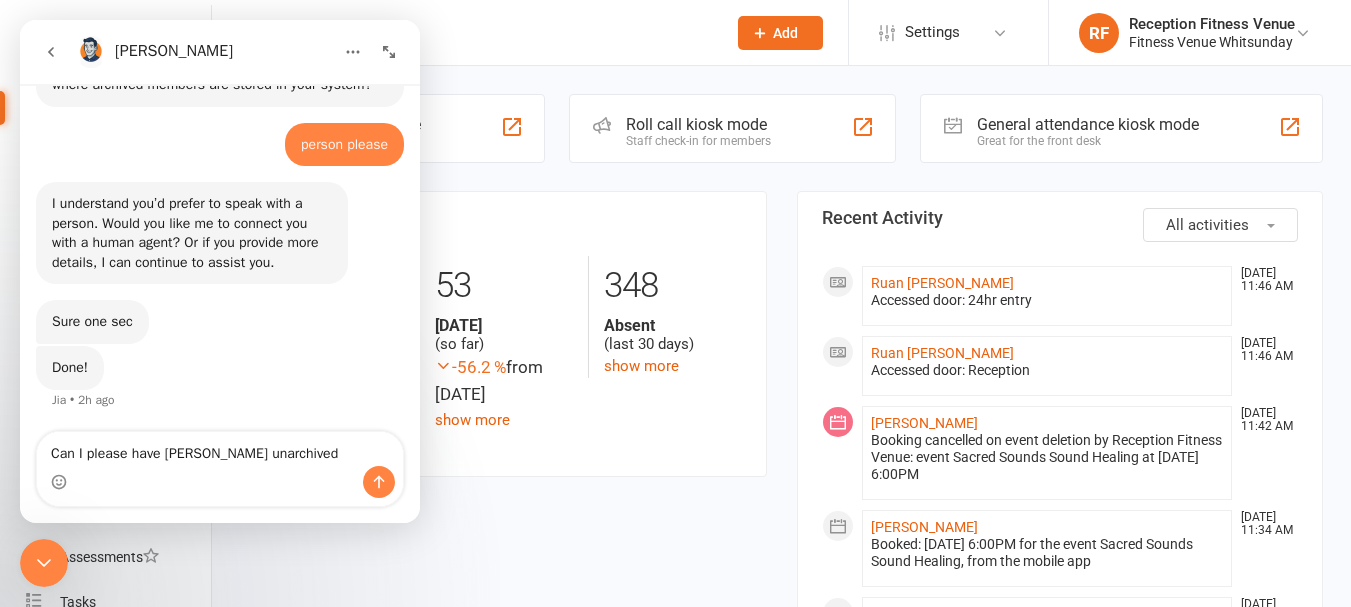 type 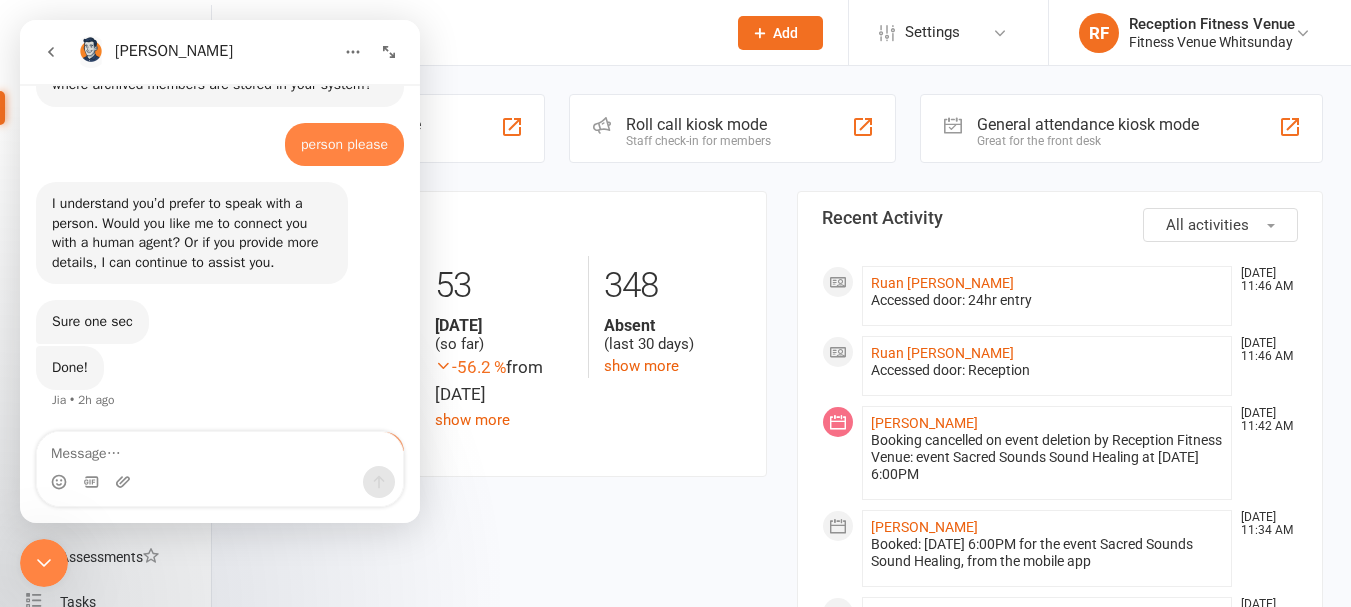 scroll, scrollTop: 499, scrollLeft: 0, axis: vertical 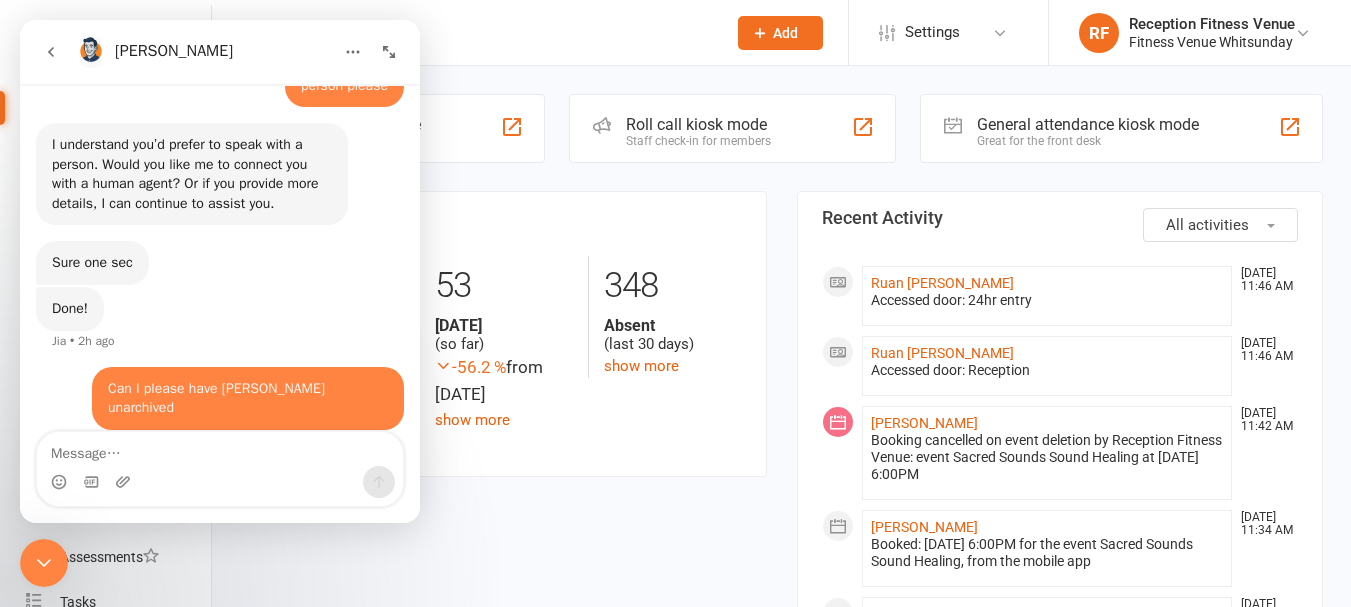 click 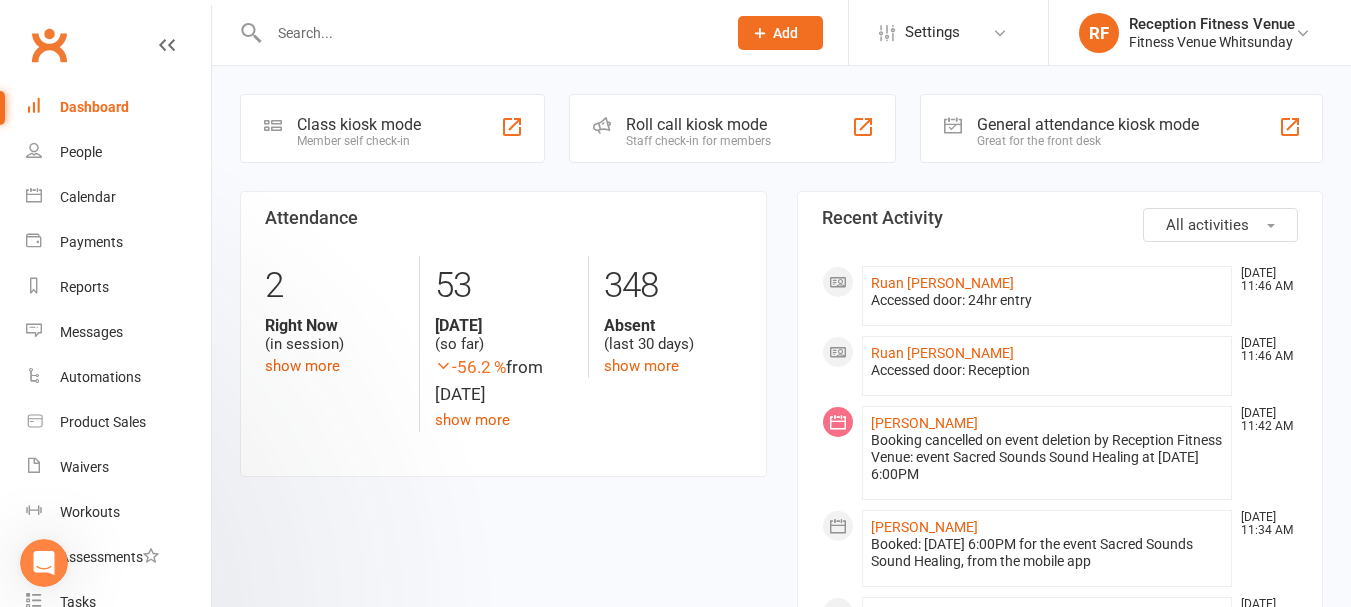scroll, scrollTop: 0, scrollLeft: 0, axis: both 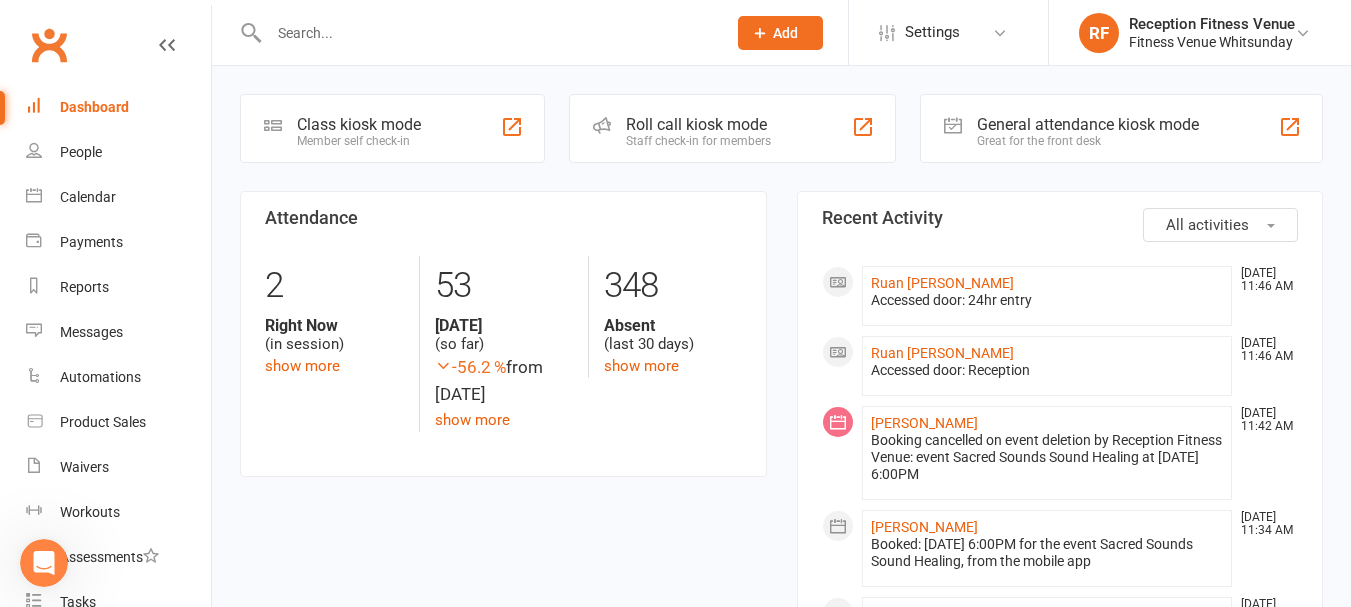 click at bounding box center (487, 33) 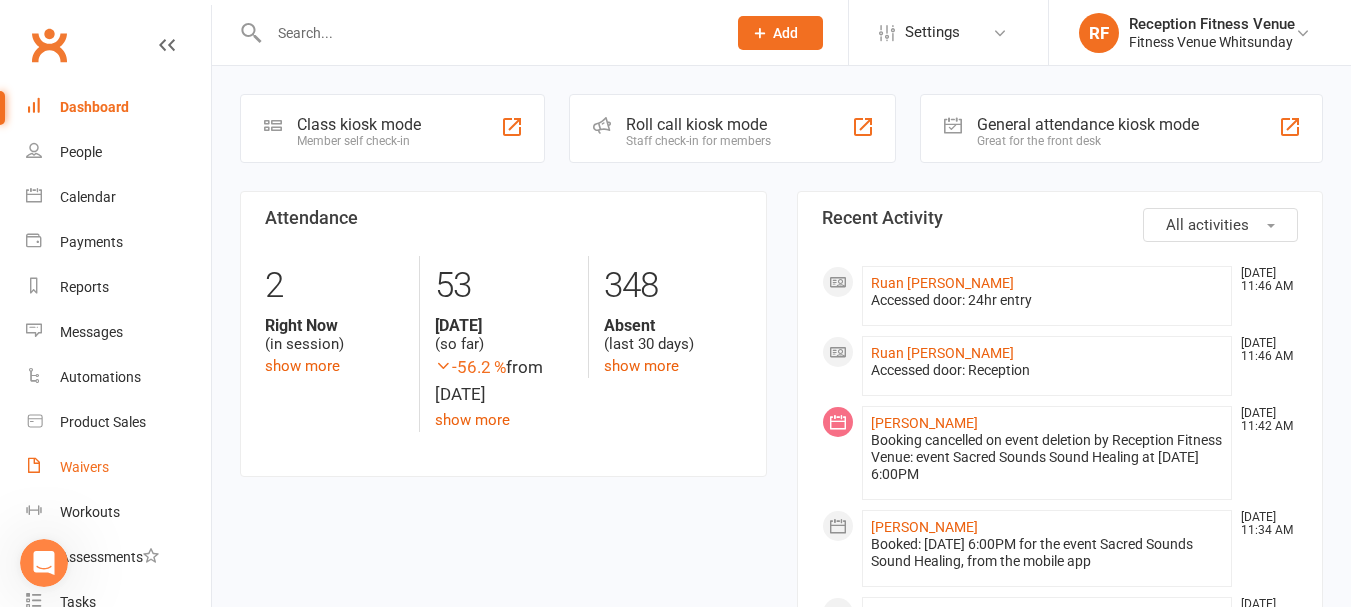 click on "Waivers" at bounding box center (118, 467) 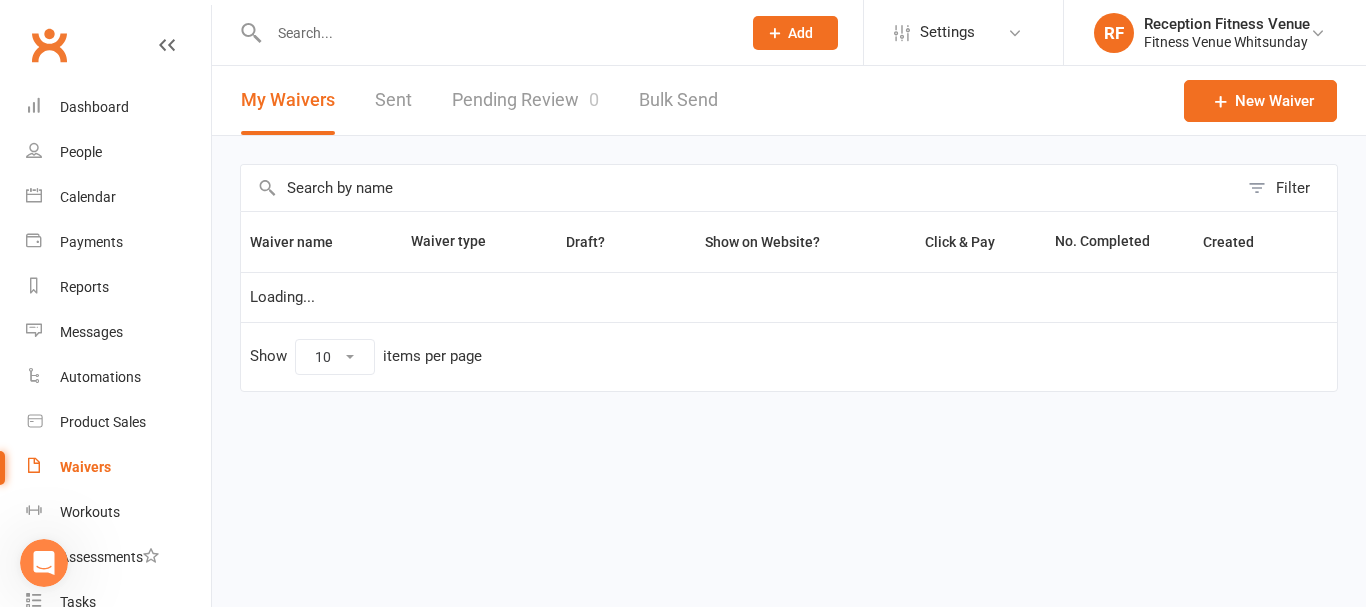 select on "50" 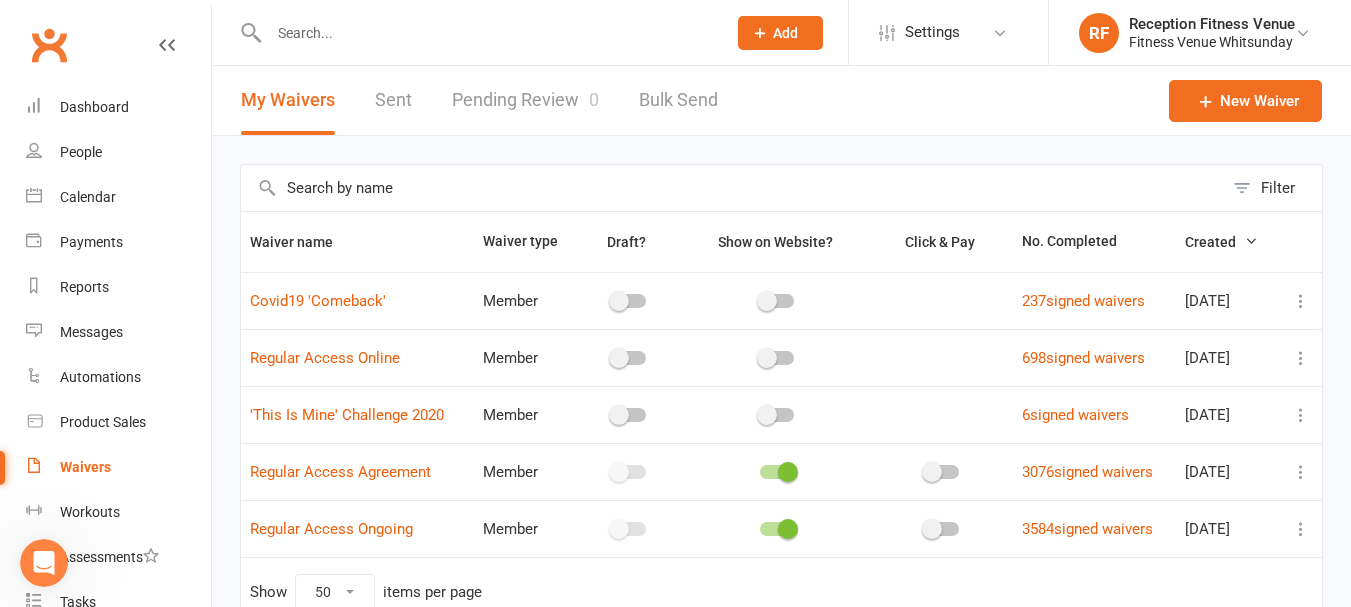 click on "Sent" at bounding box center (393, 100) 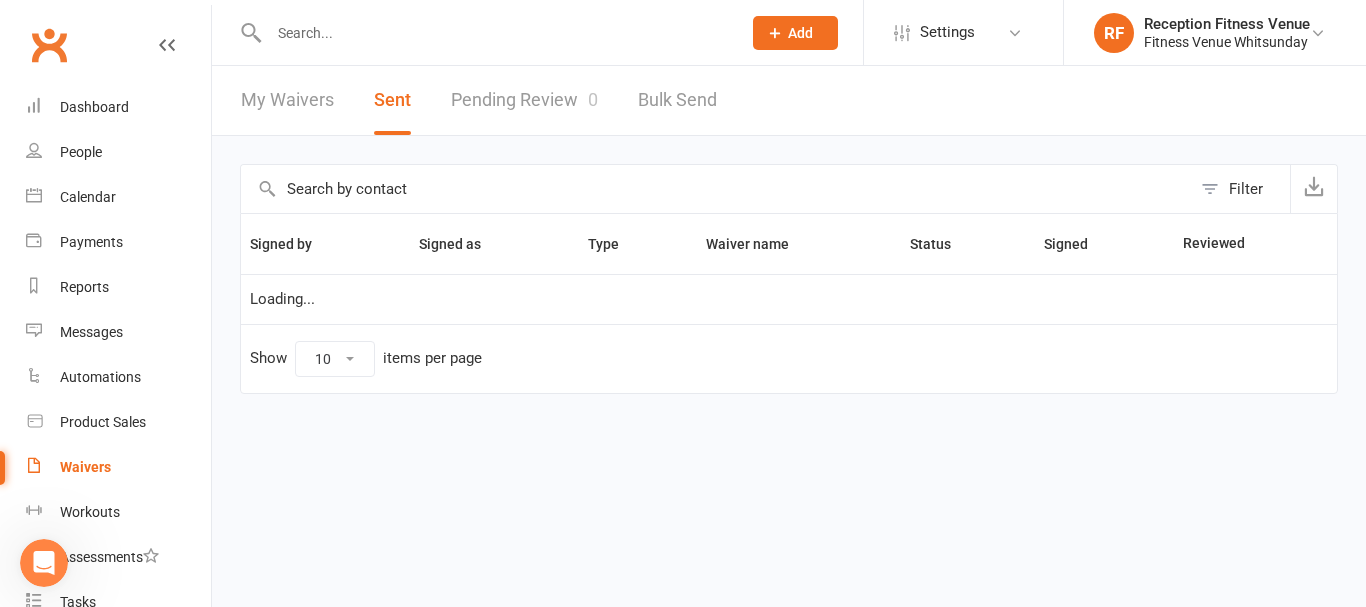select on "100" 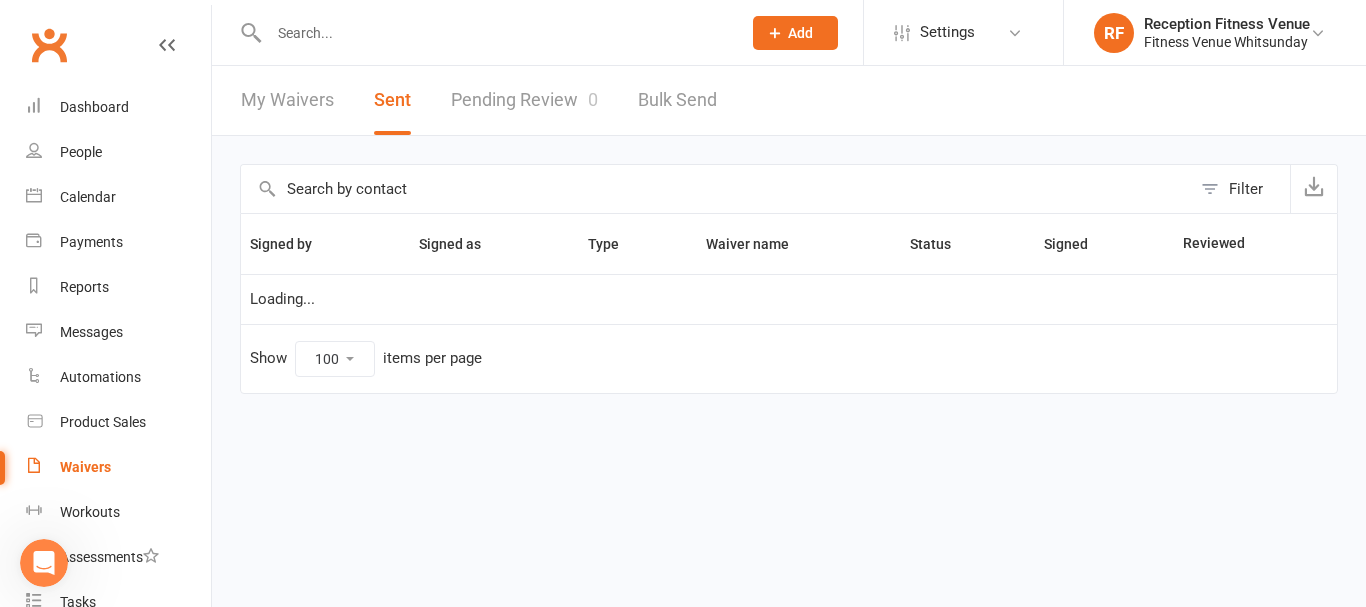 click at bounding box center [716, 189] 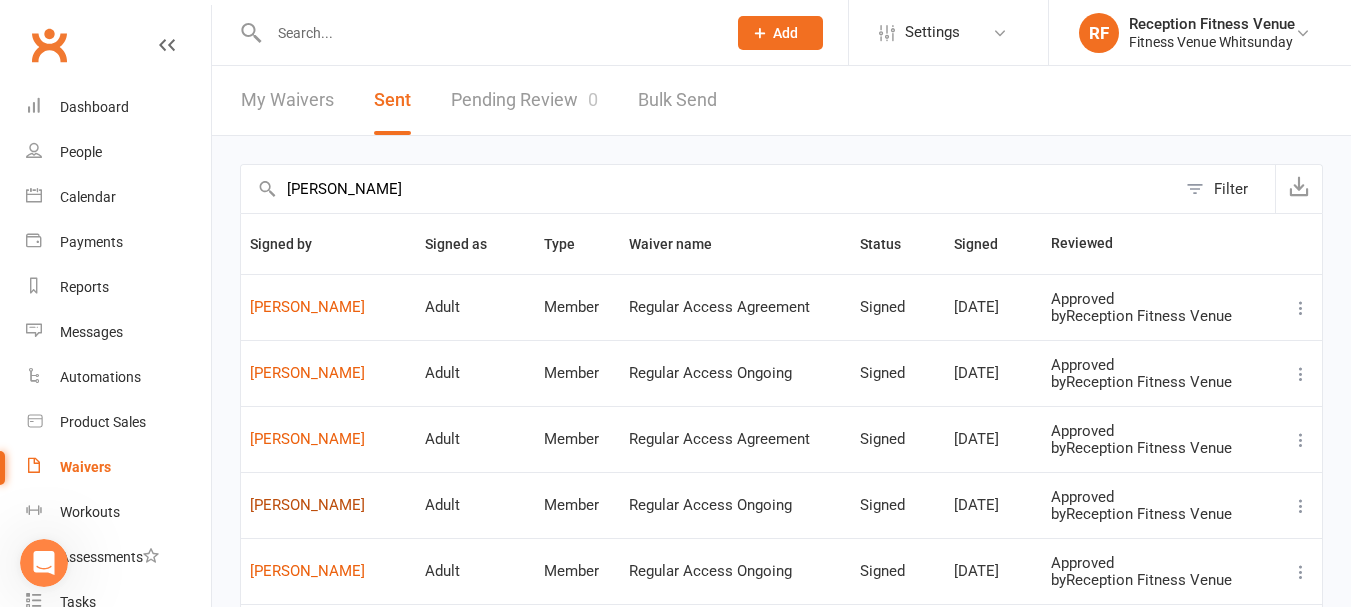 type on "clark" 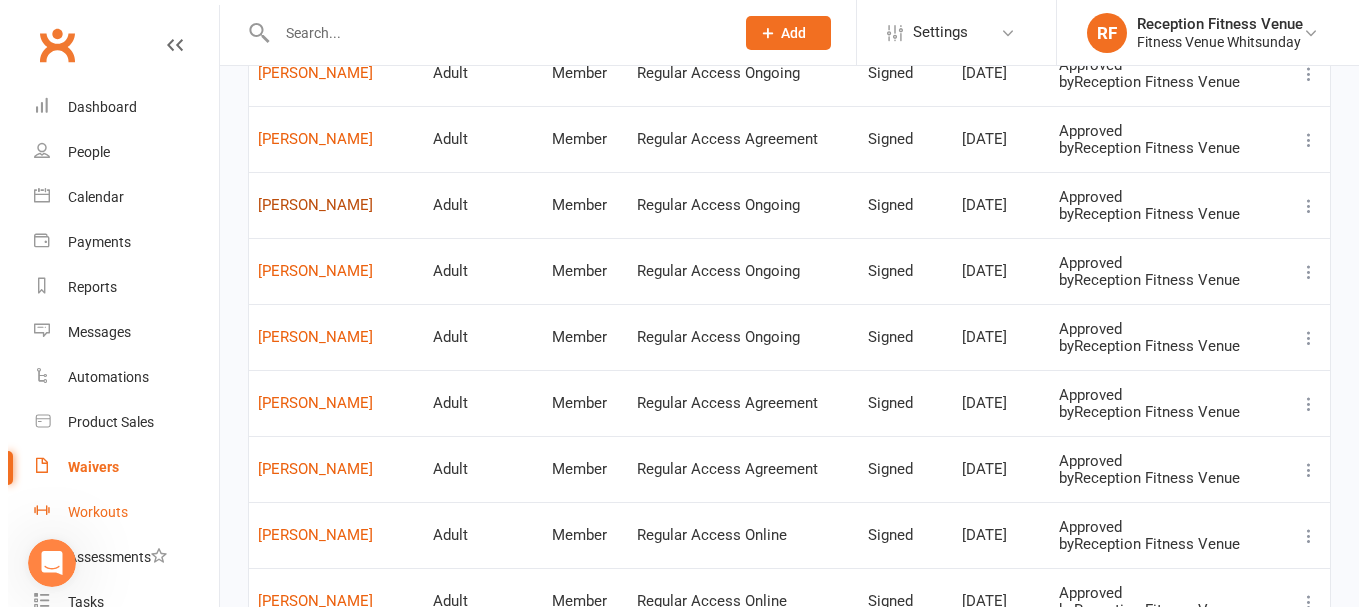 scroll, scrollTop: 0, scrollLeft: 0, axis: both 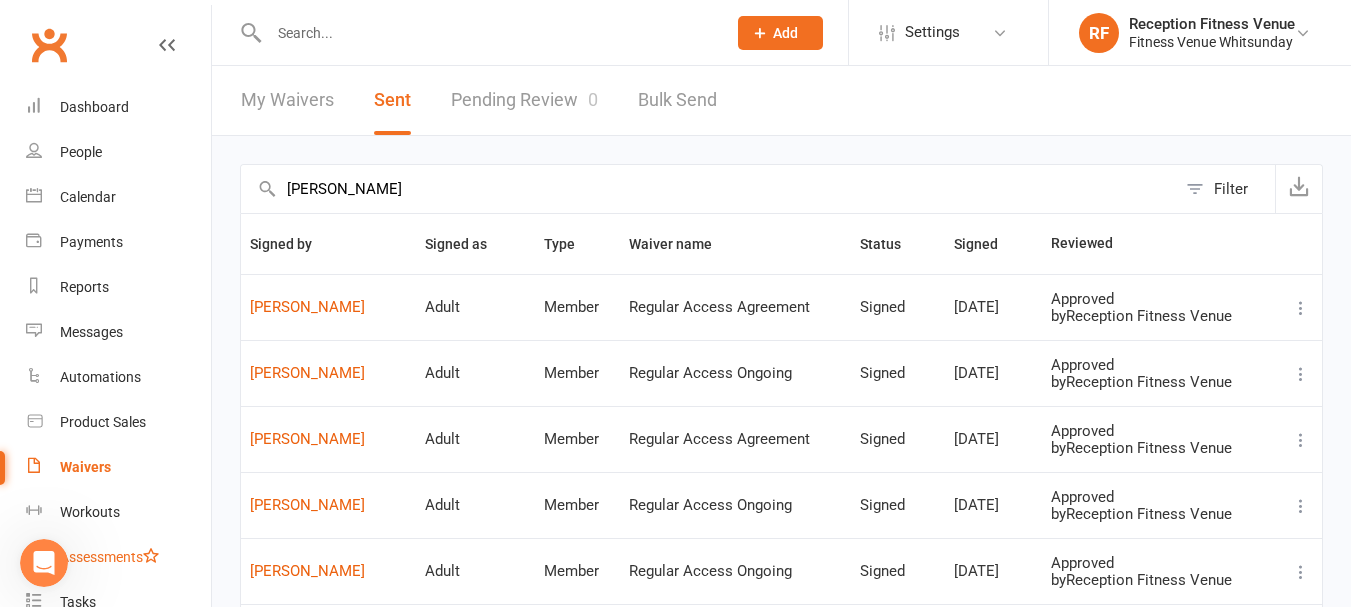 click on "Assessments" at bounding box center [109, 557] 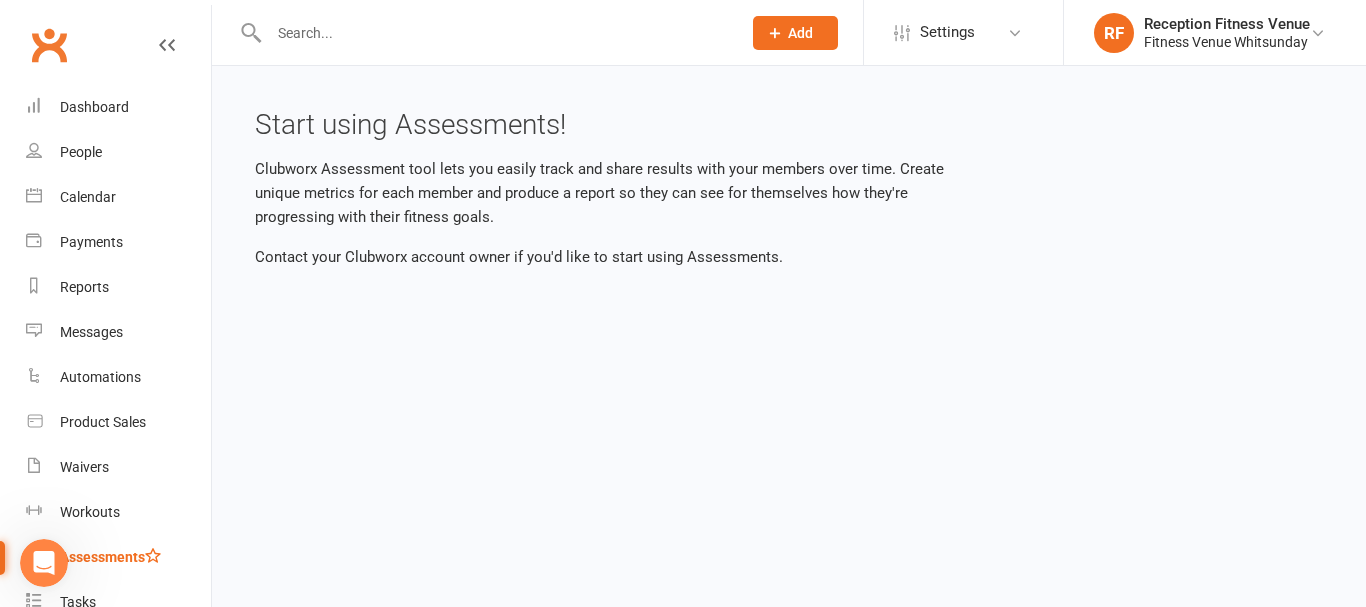 click 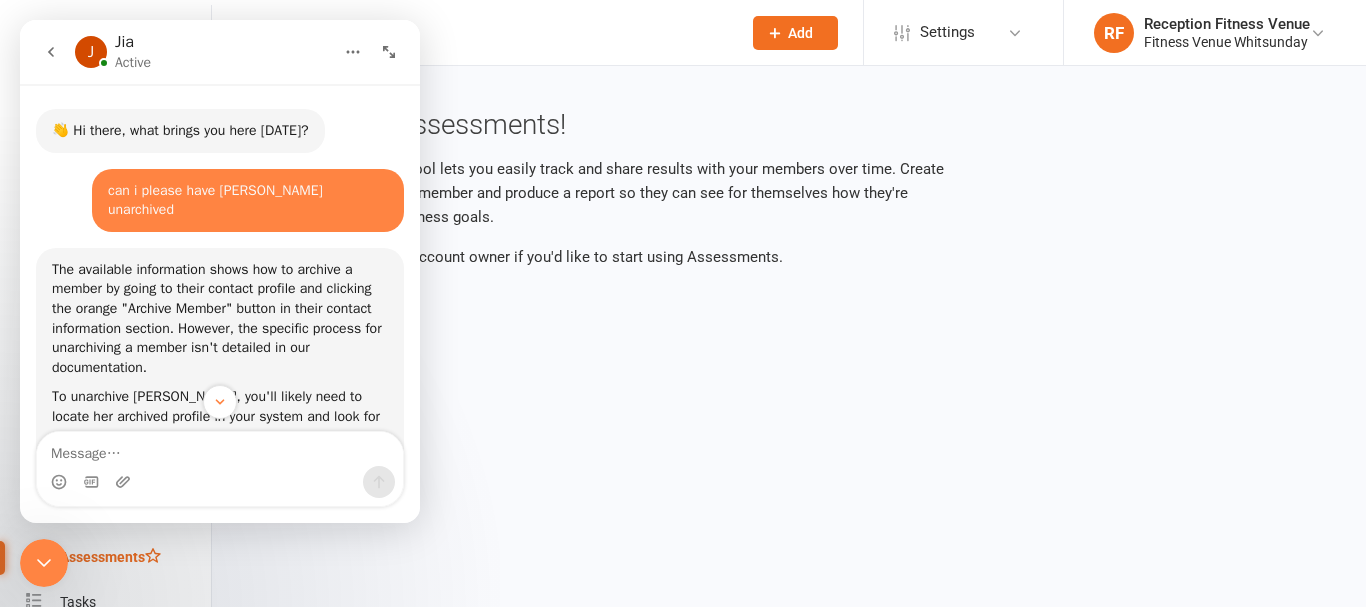scroll, scrollTop: 499, scrollLeft: 0, axis: vertical 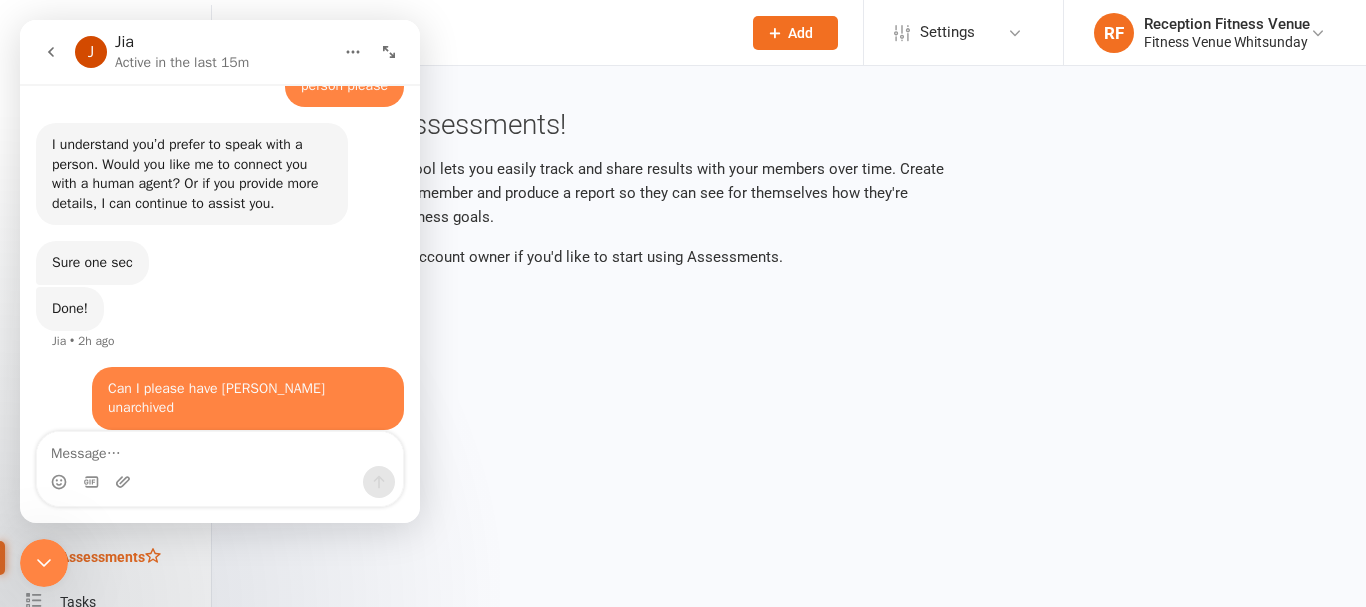 click on "Prospect
Member
Non-attending contact
Class / event
Appointment
Task
Membership plan
Bulk message
Add
Settings Membership Plans Event Templates Appointment Types Website Customize Contacts Users Account Profile Clubworx API RF Reception Fitness Venue Fitness Venue Whitsunday My profile Help Terms & conditions  Privacy policy  Sign out Clubworx Dashboard People Calendar Payments Reports Messages   Automations   Product Sales Waivers   Workouts   Assessments  Tasks   What's New Check-in Kiosk modes General attendance Roll call Class check-in × × × Start using Assessments! Contact your Clubworx account owner if you'd like to start using Assessments.
Loading" at bounding box center (683, 156) 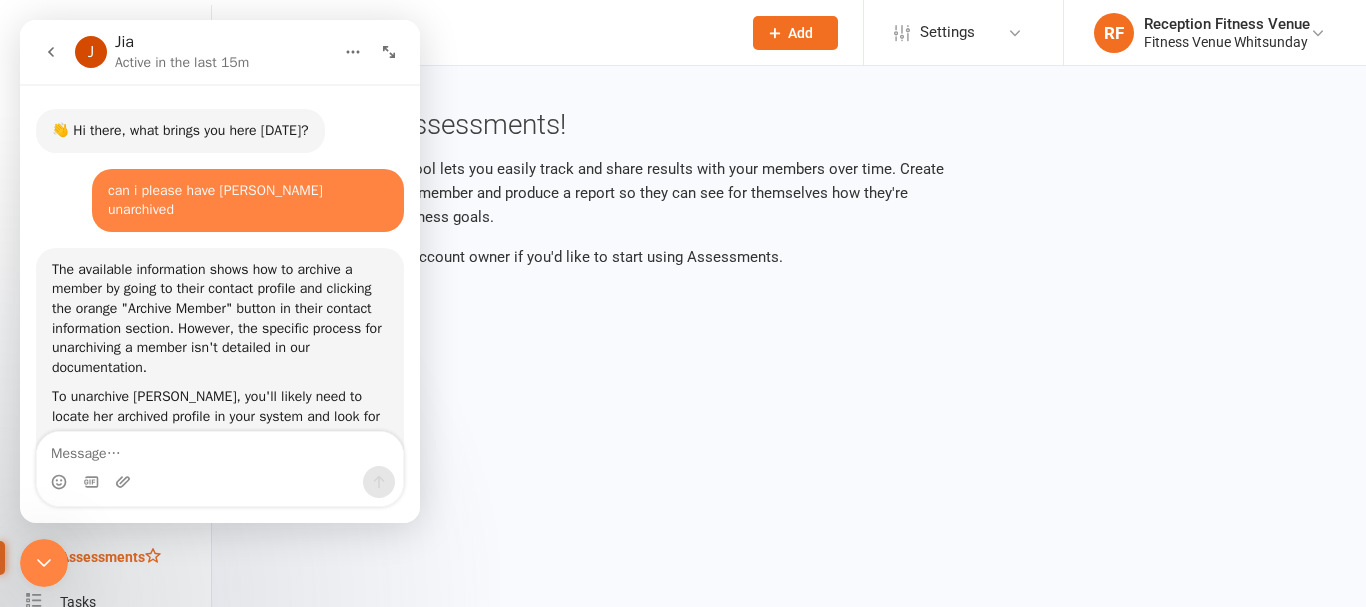 scroll, scrollTop: 499, scrollLeft: 0, axis: vertical 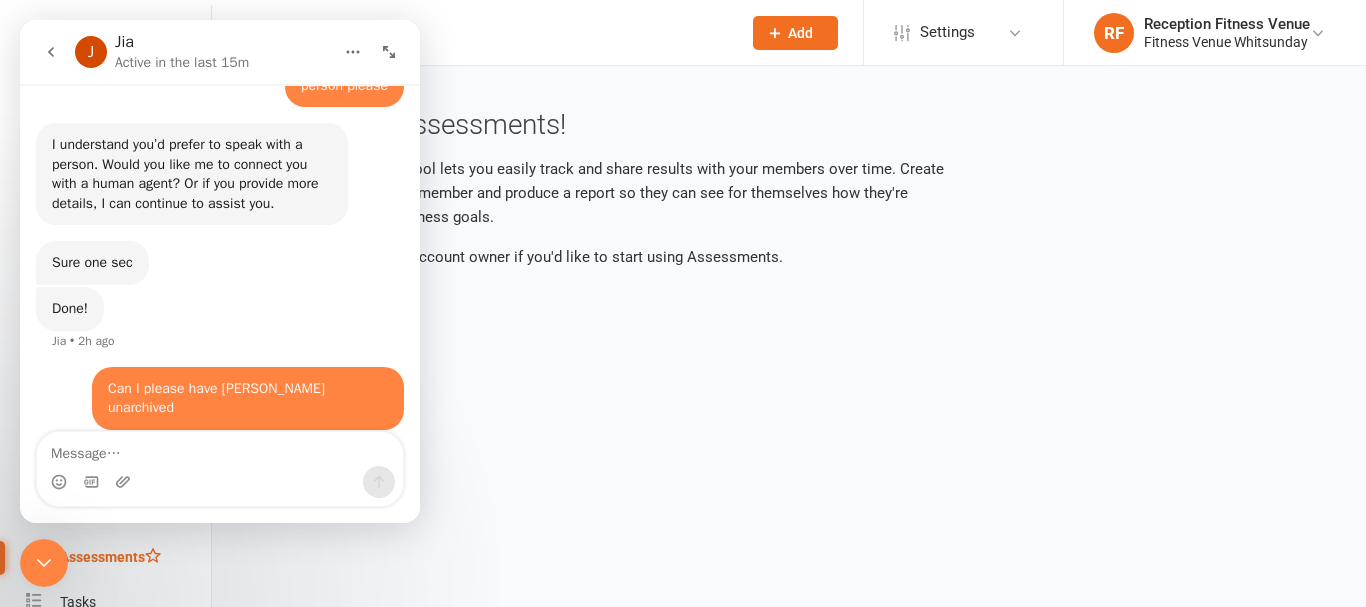 click at bounding box center [44, 563] 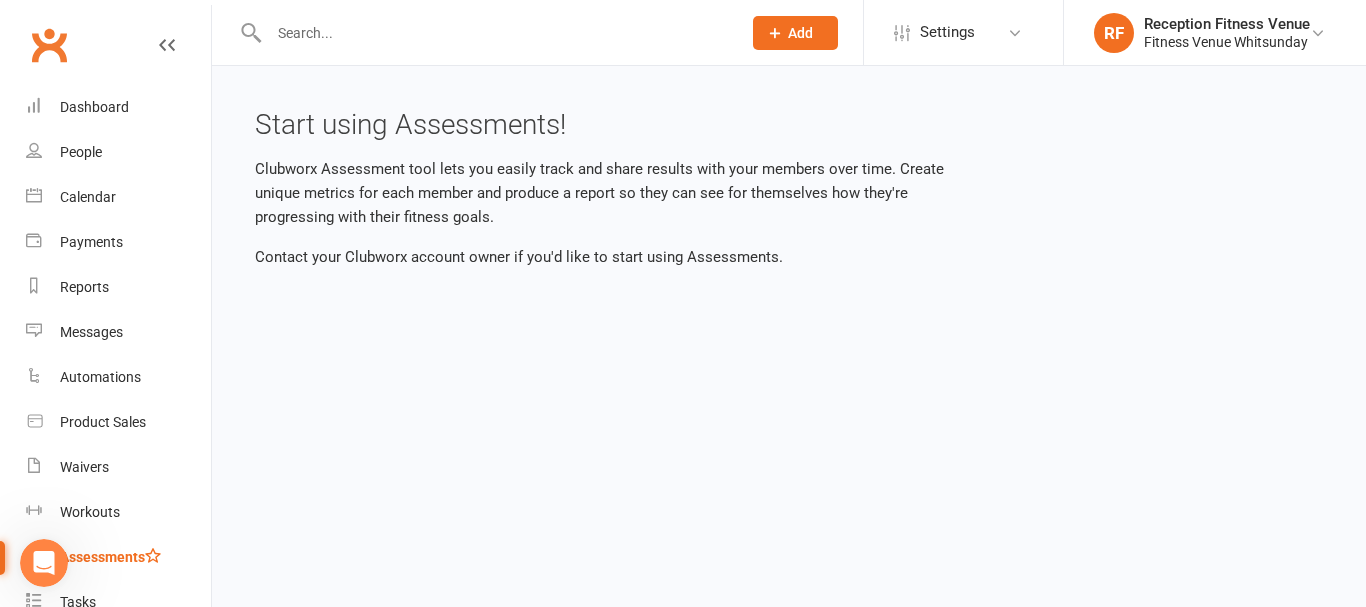 click at bounding box center [495, 33] 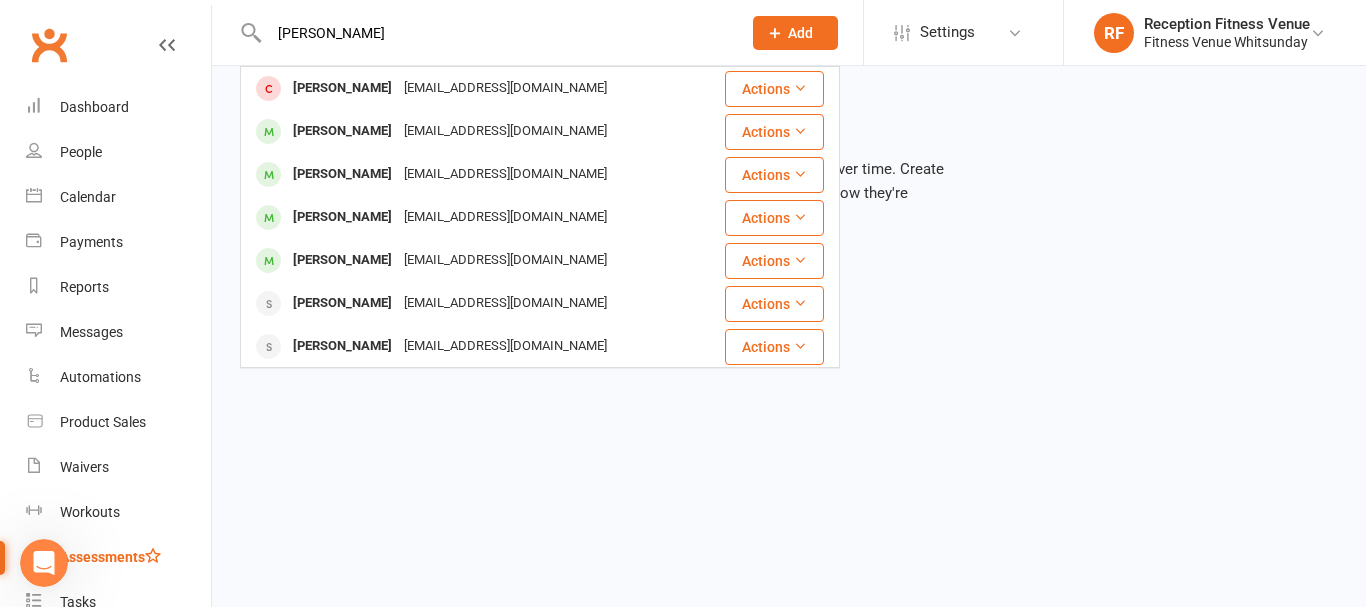 type on "josh c" 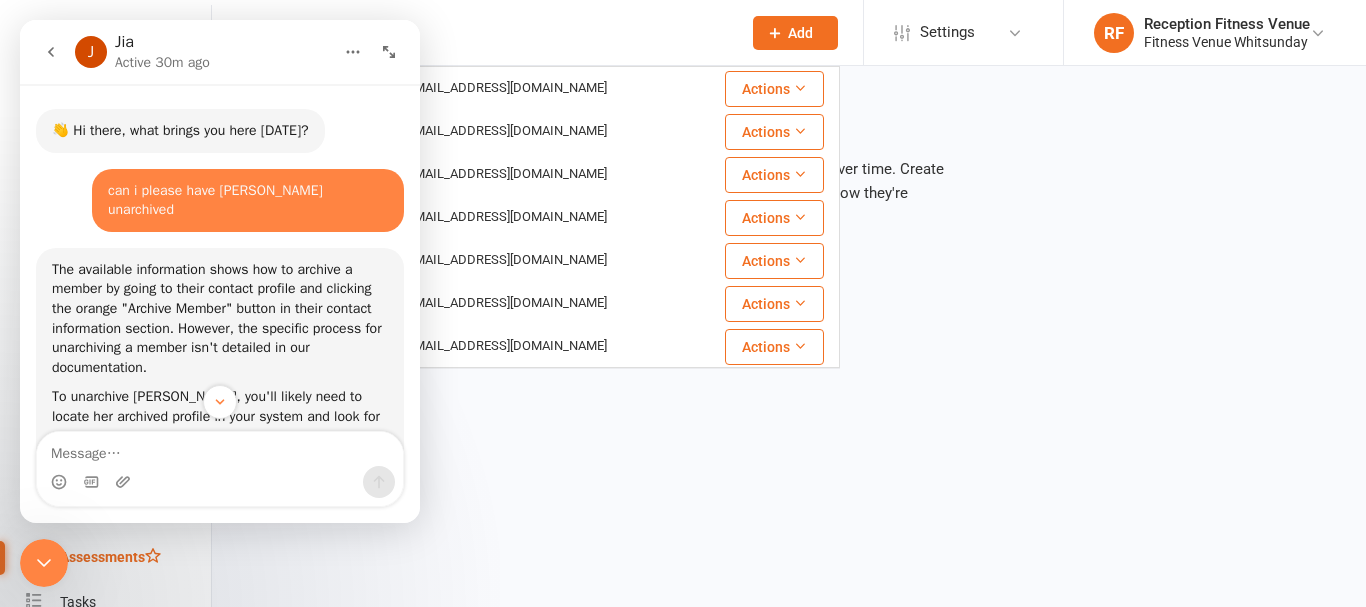 scroll, scrollTop: 499, scrollLeft: 0, axis: vertical 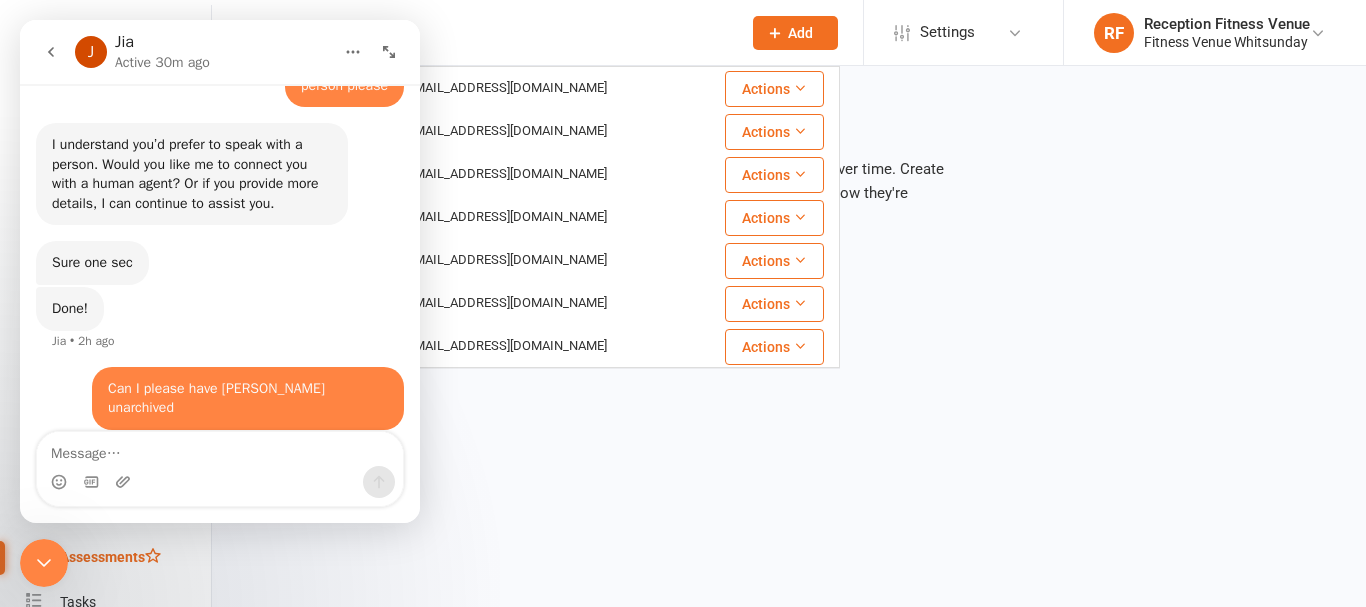 click on "Can I please have Josh Clark unarchived" at bounding box center [248, 398] 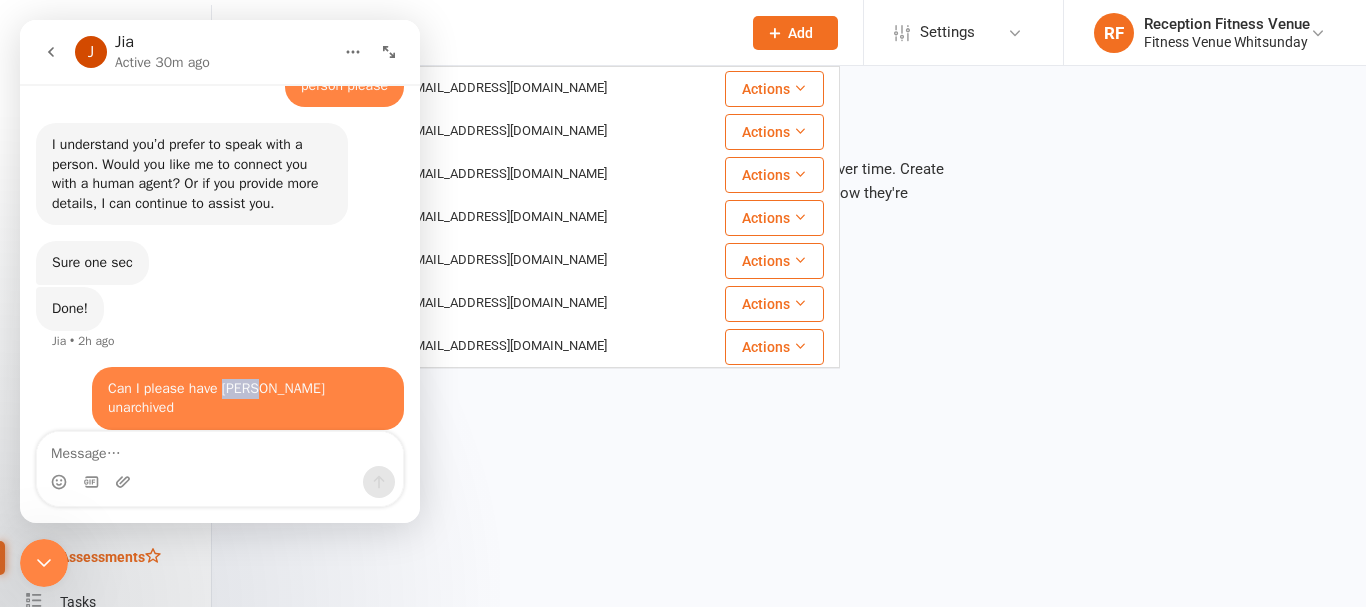 click on "Can I please have Josh Clark unarchived" at bounding box center [248, 398] 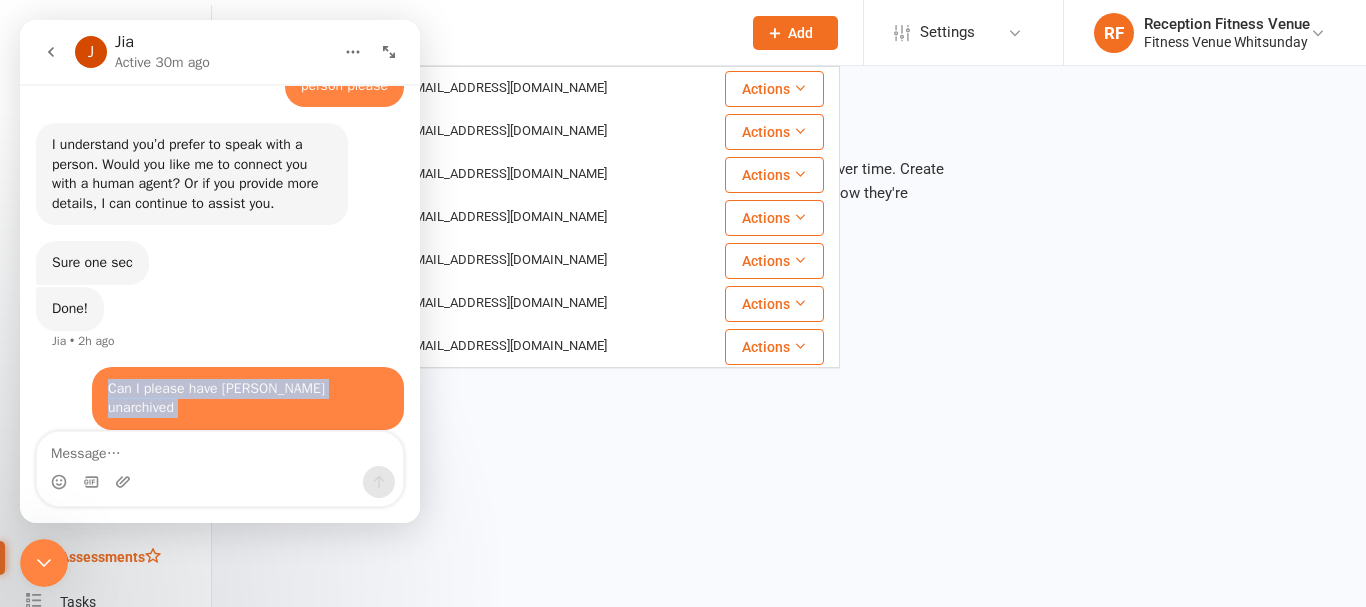 click on "Can I please have Josh Clark unarchived" at bounding box center (248, 398) 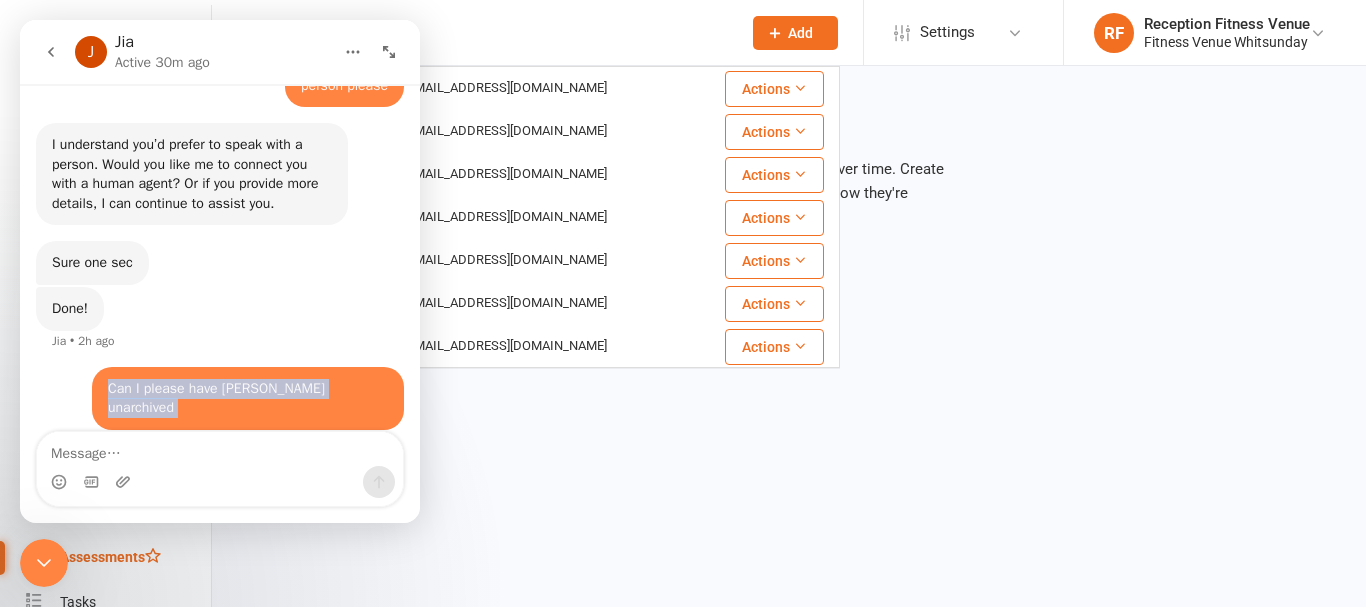 click 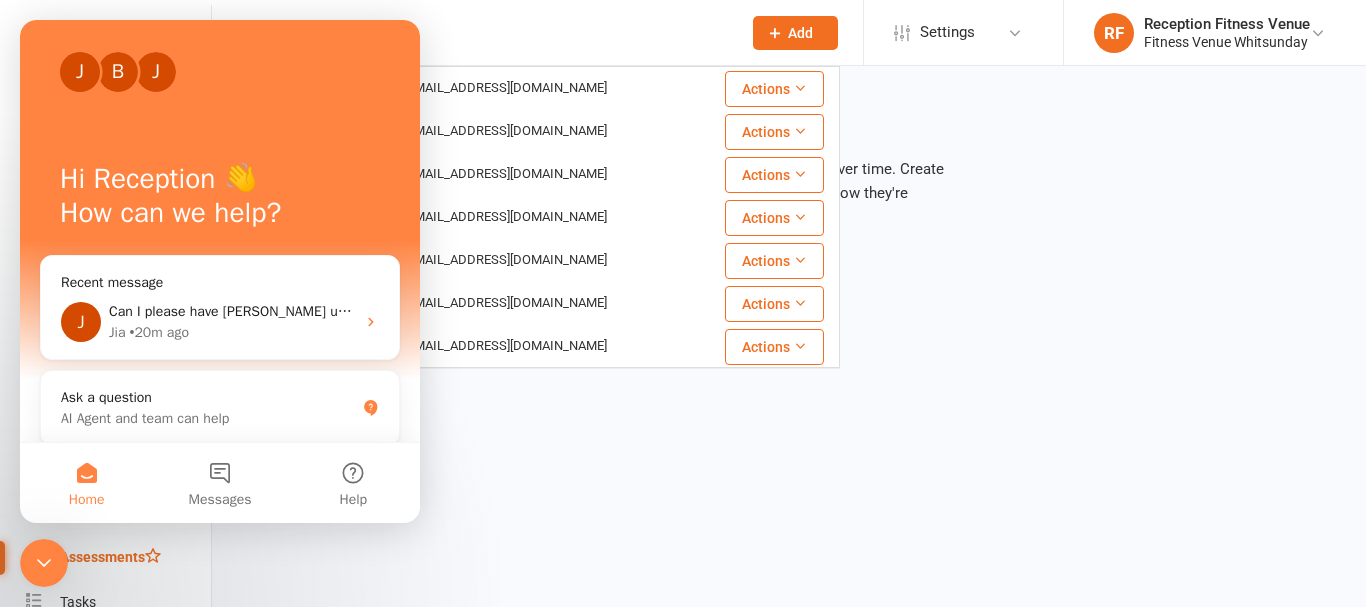 scroll, scrollTop: 0, scrollLeft: 0, axis: both 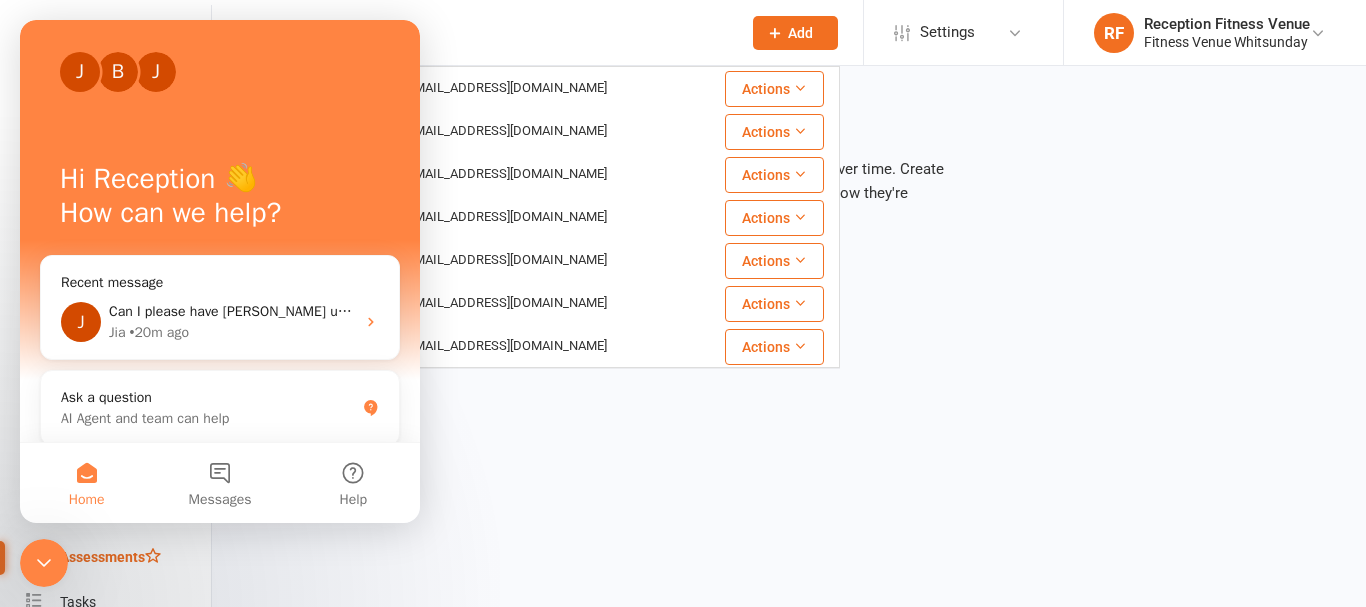 click on "J" at bounding box center [156, 72] 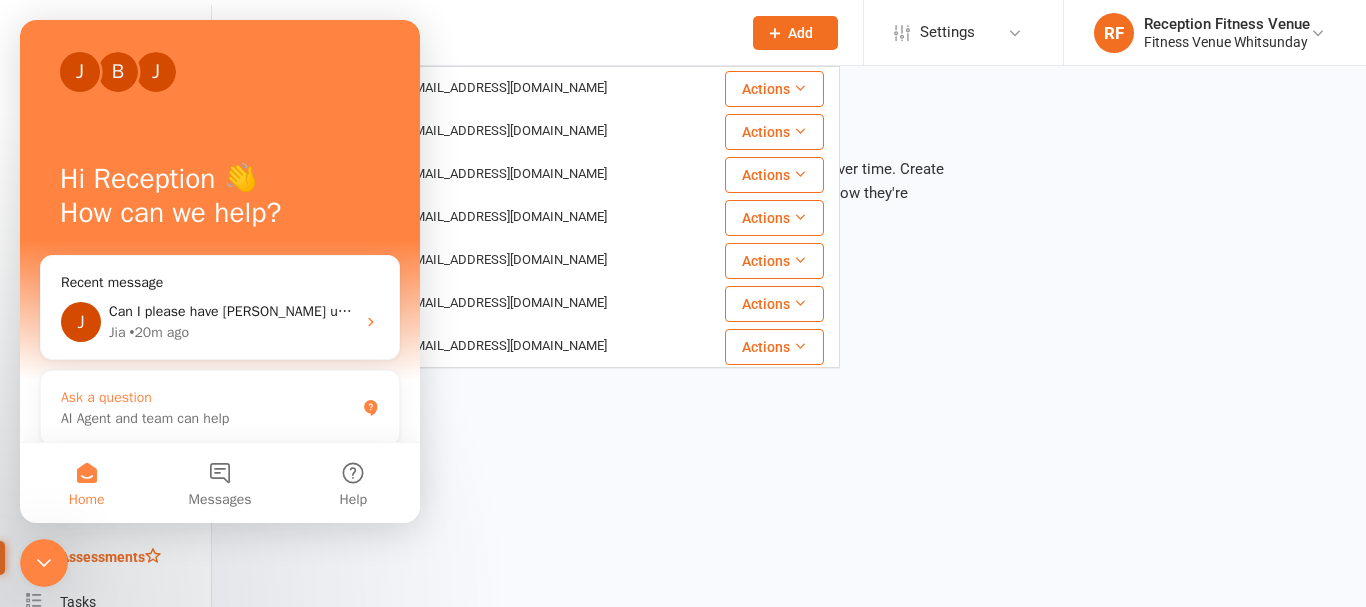 scroll, scrollTop: 100, scrollLeft: 0, axis: vertical 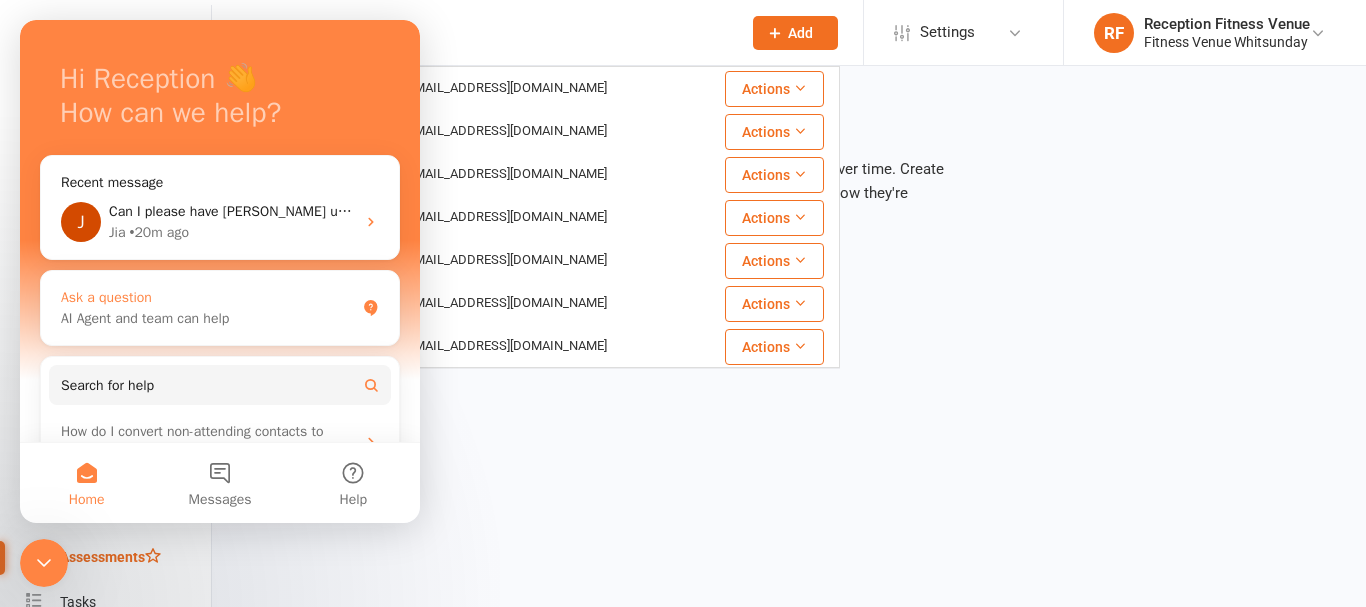 click on "Ask a question" at bounding box center (208, 297) 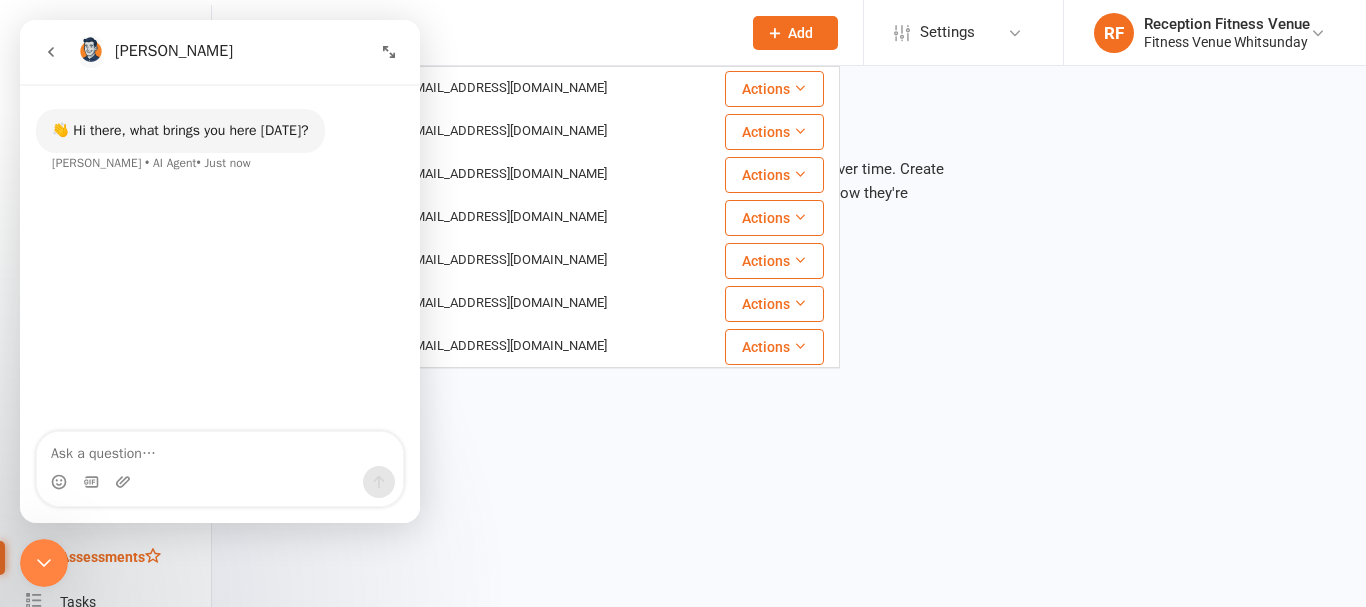 click at bounding box center (220, 449) 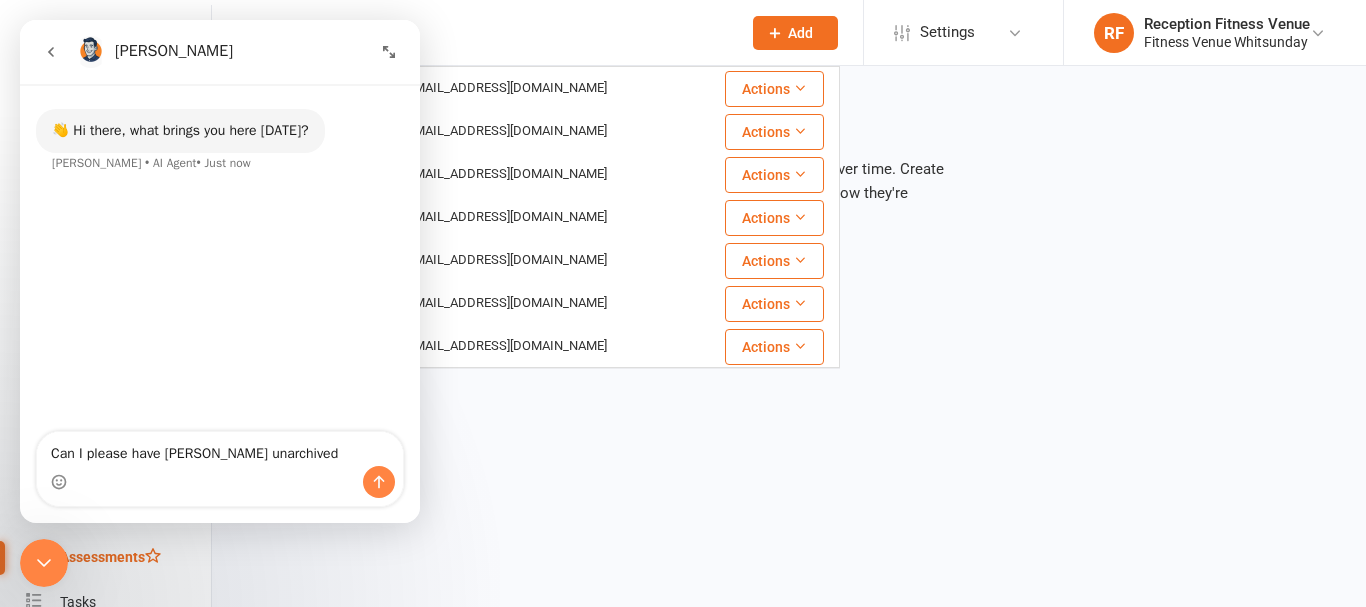 type on "Can I please have Josh Clark unarchived" 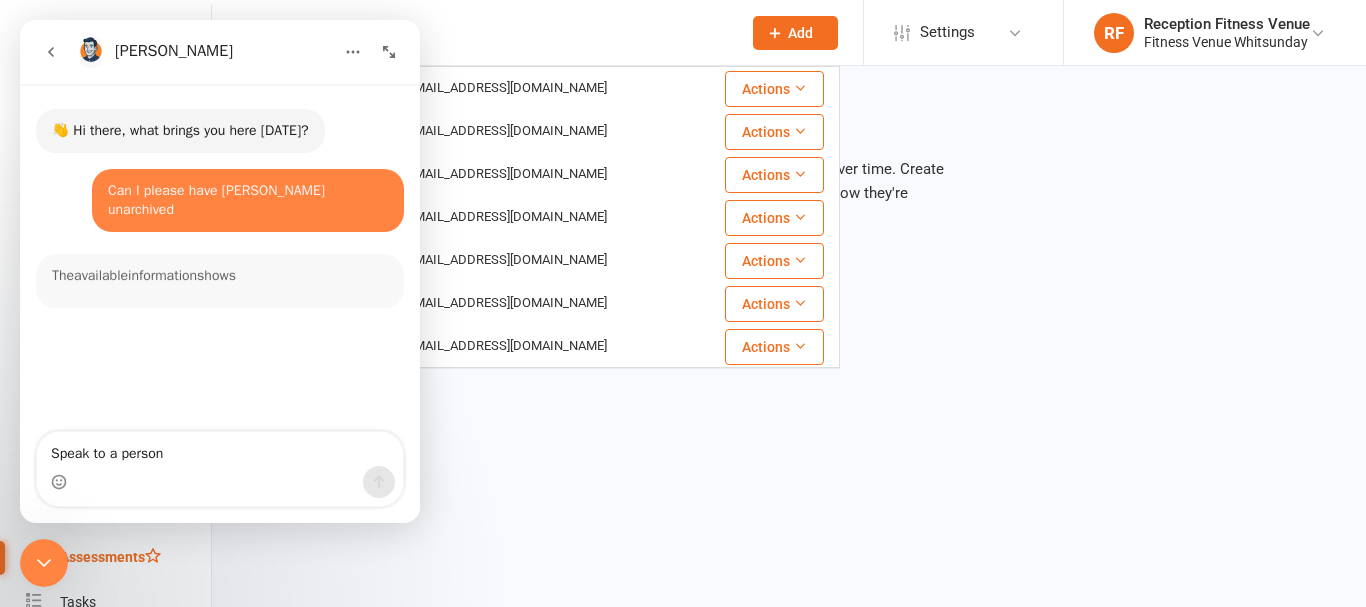 scroll, scrollTop: 3, scrollLeft: 0, axis: vertical 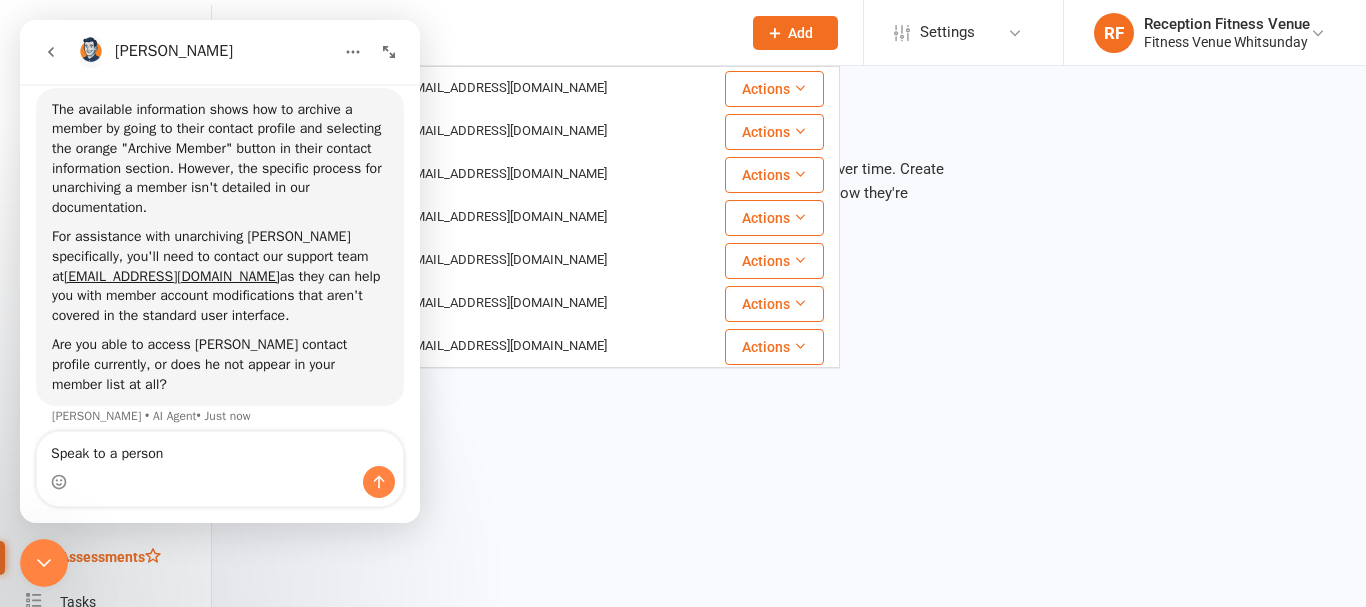 type on "Speak to a person" 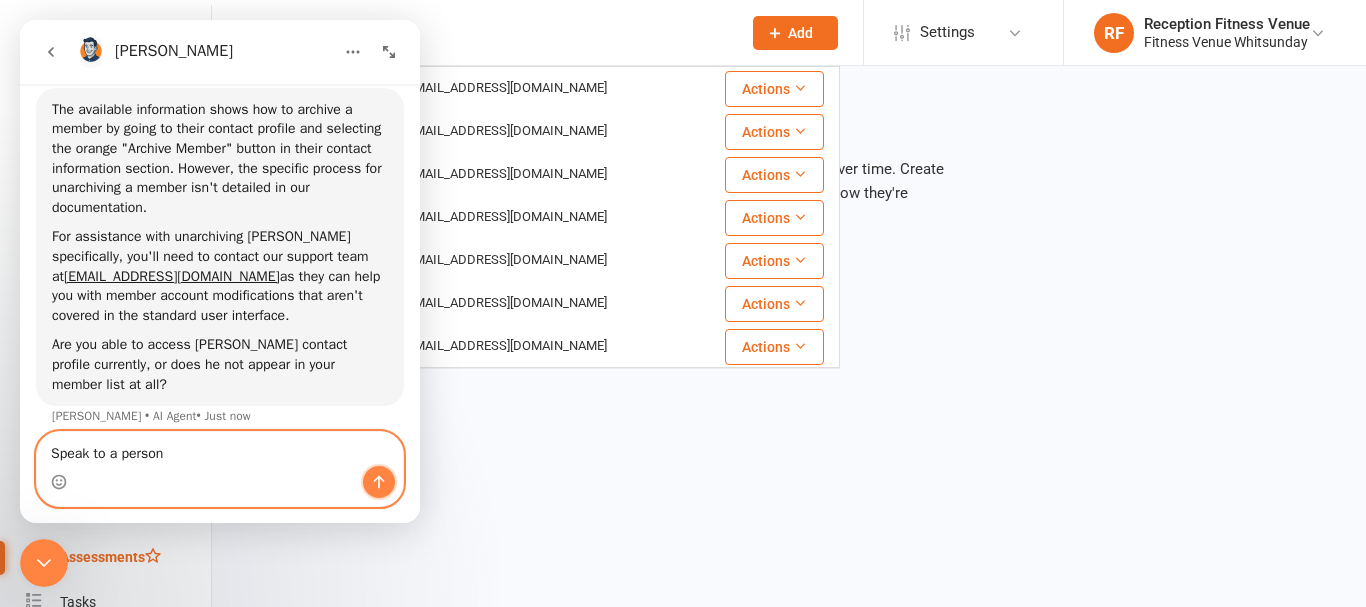 click at bounding box center [379, 482] 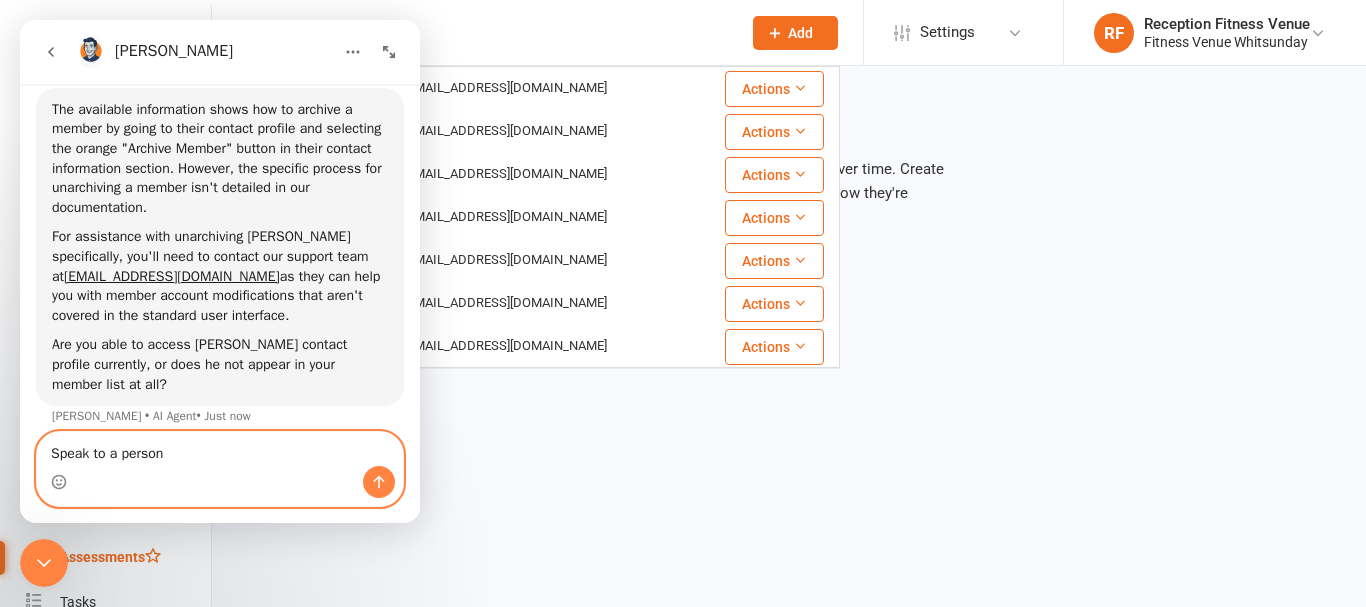 type 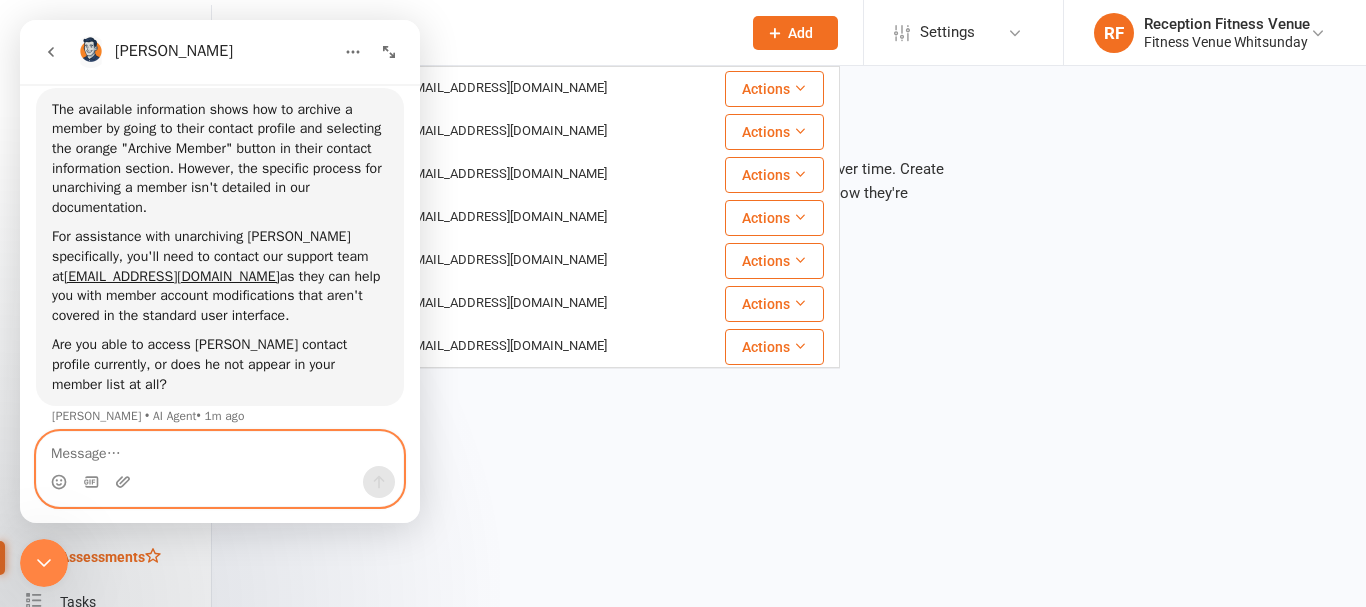 scroll, scrollTop: 216, scrollLeft: 0, axis: vertical 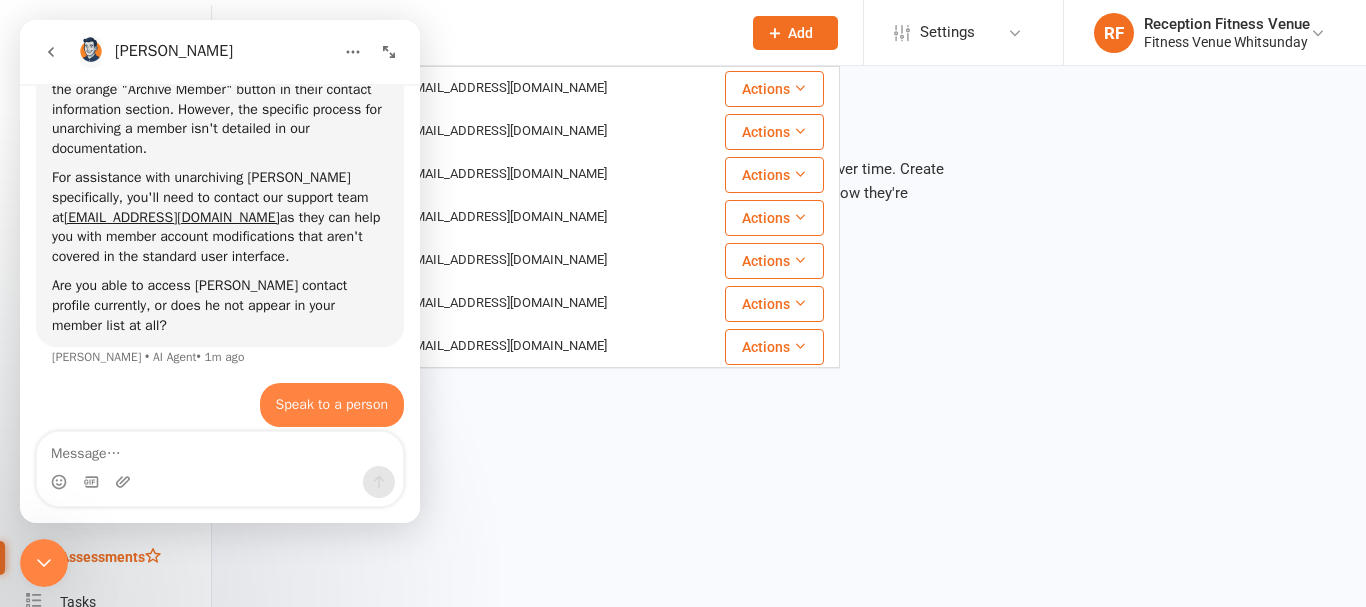 drag, startPoint x: 30, startPoint y: 562, endPoint x: 61, endPoint y: 550, distance: 33.24154 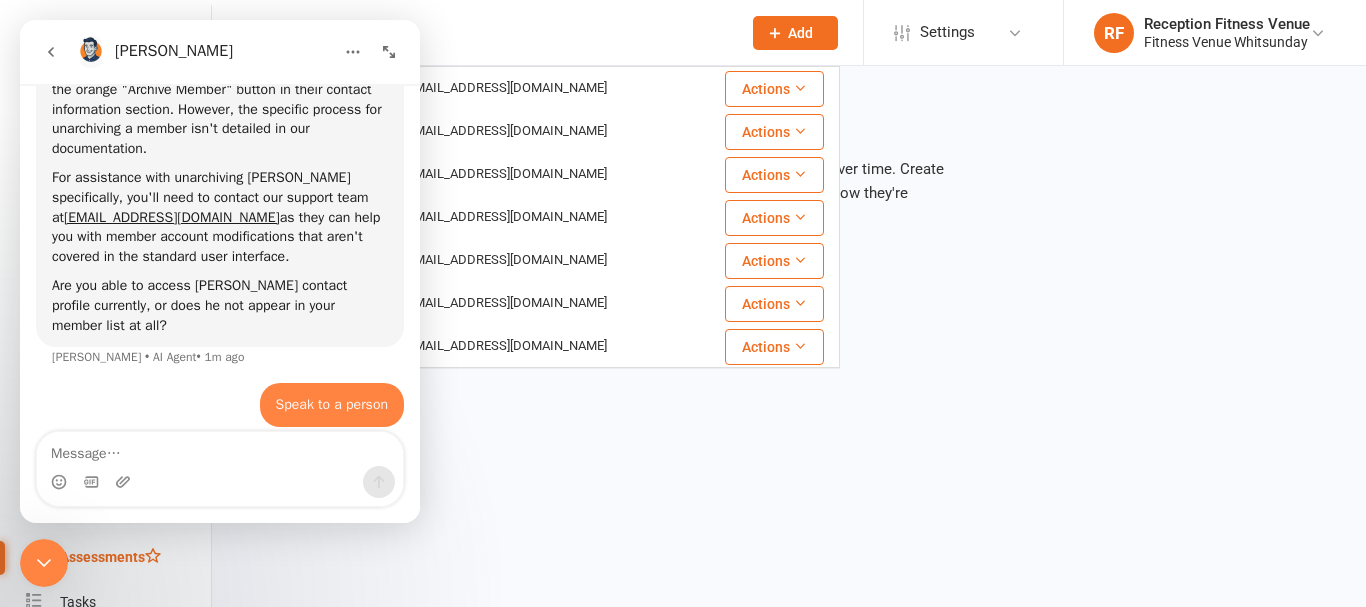 scroll, scrollTop: 281, scrollLeft: 0, axis: vertical 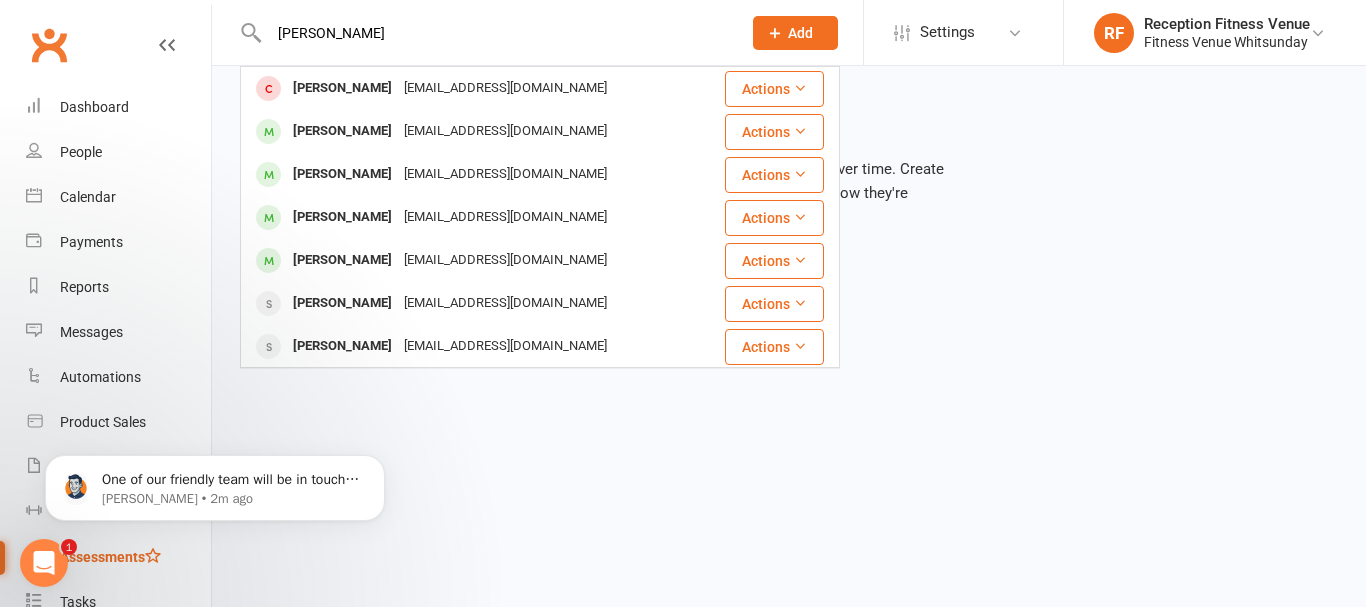 click at bounding box center (44, 563) 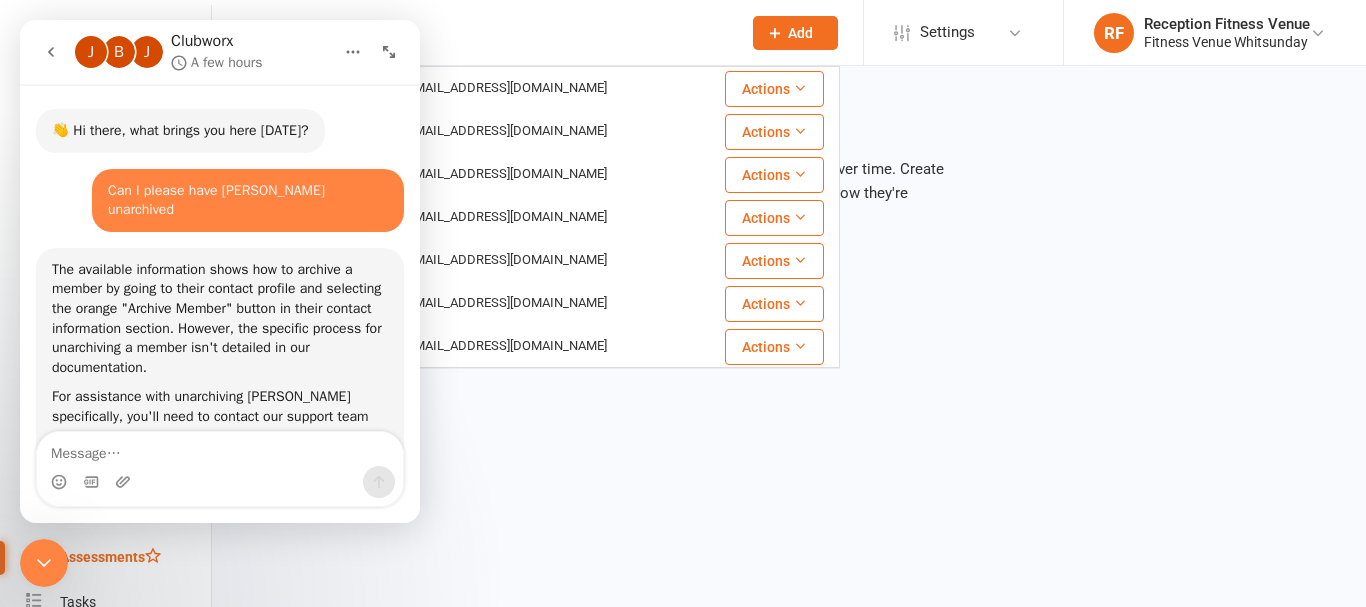 scroll, scrollTop: 407, scrollLeft: 0, axis: vertical 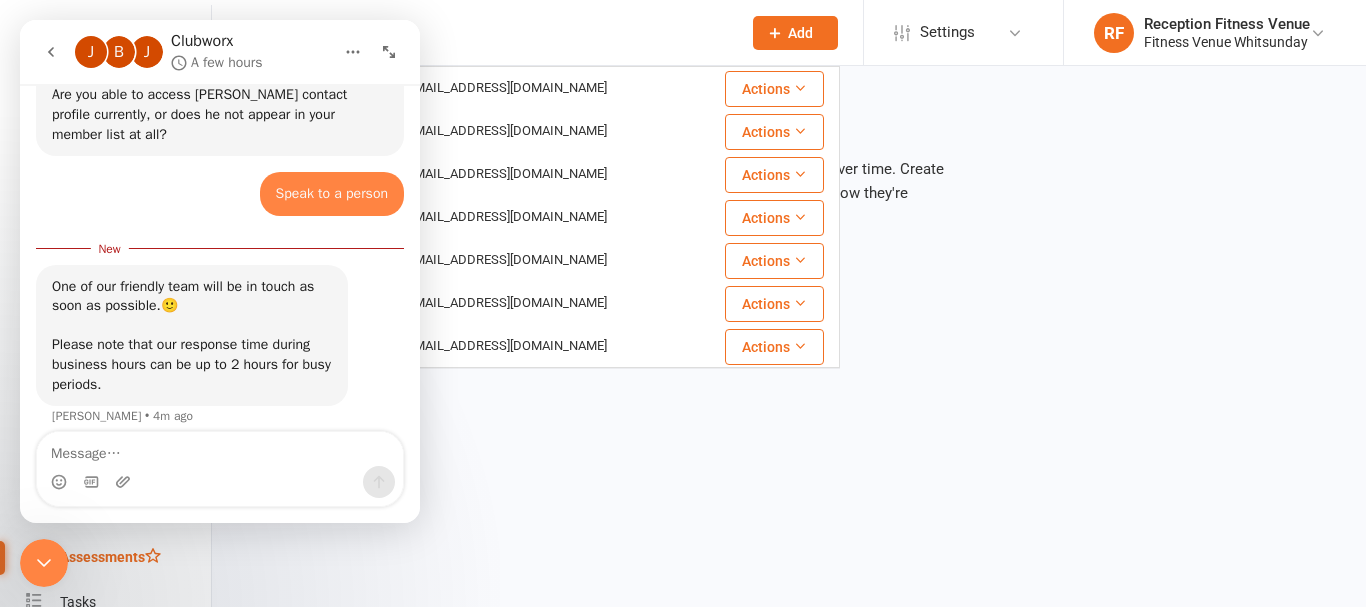 click 